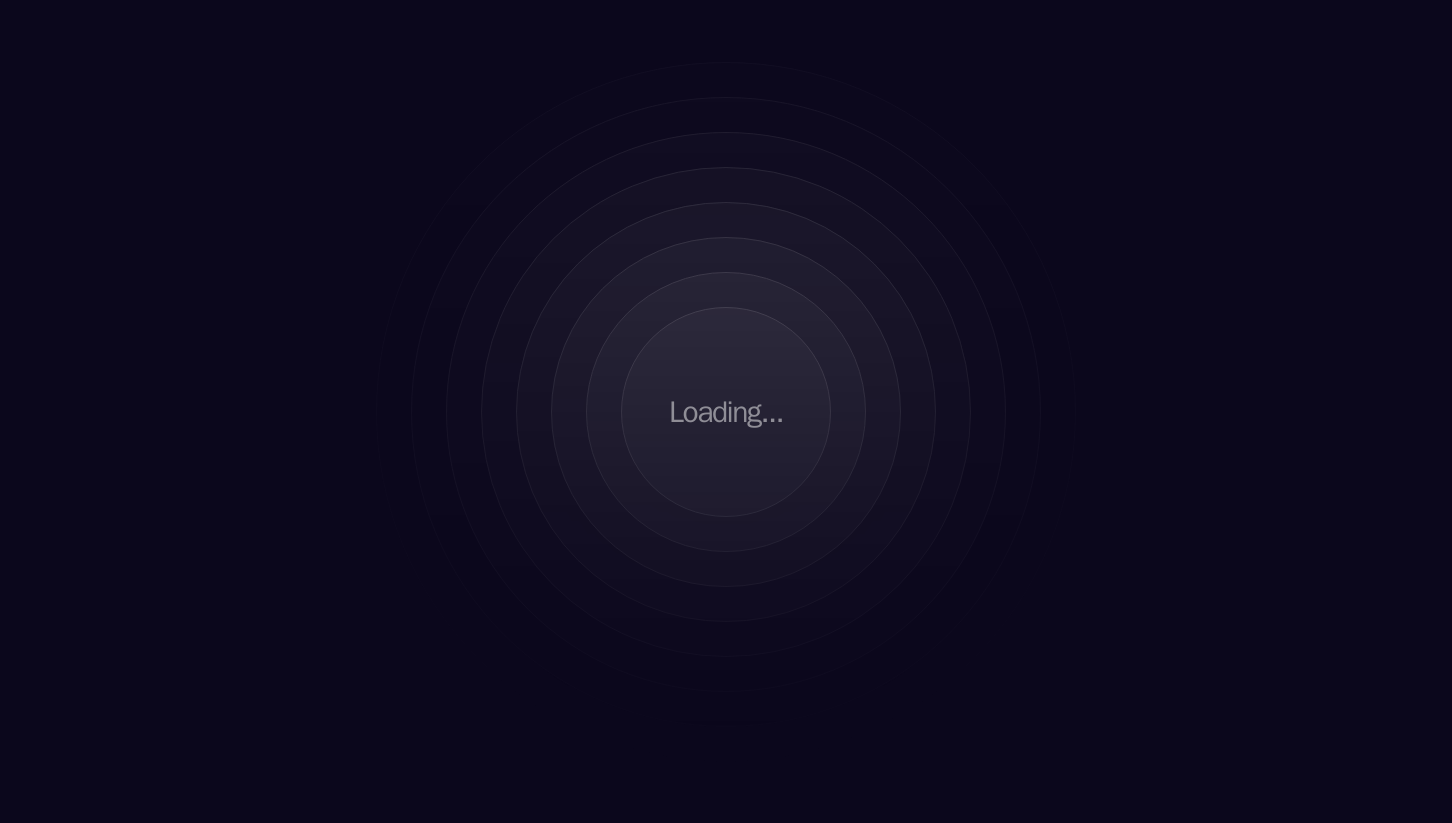 scroll, scrollTop: 0, scrollLeft: 0, axis: both 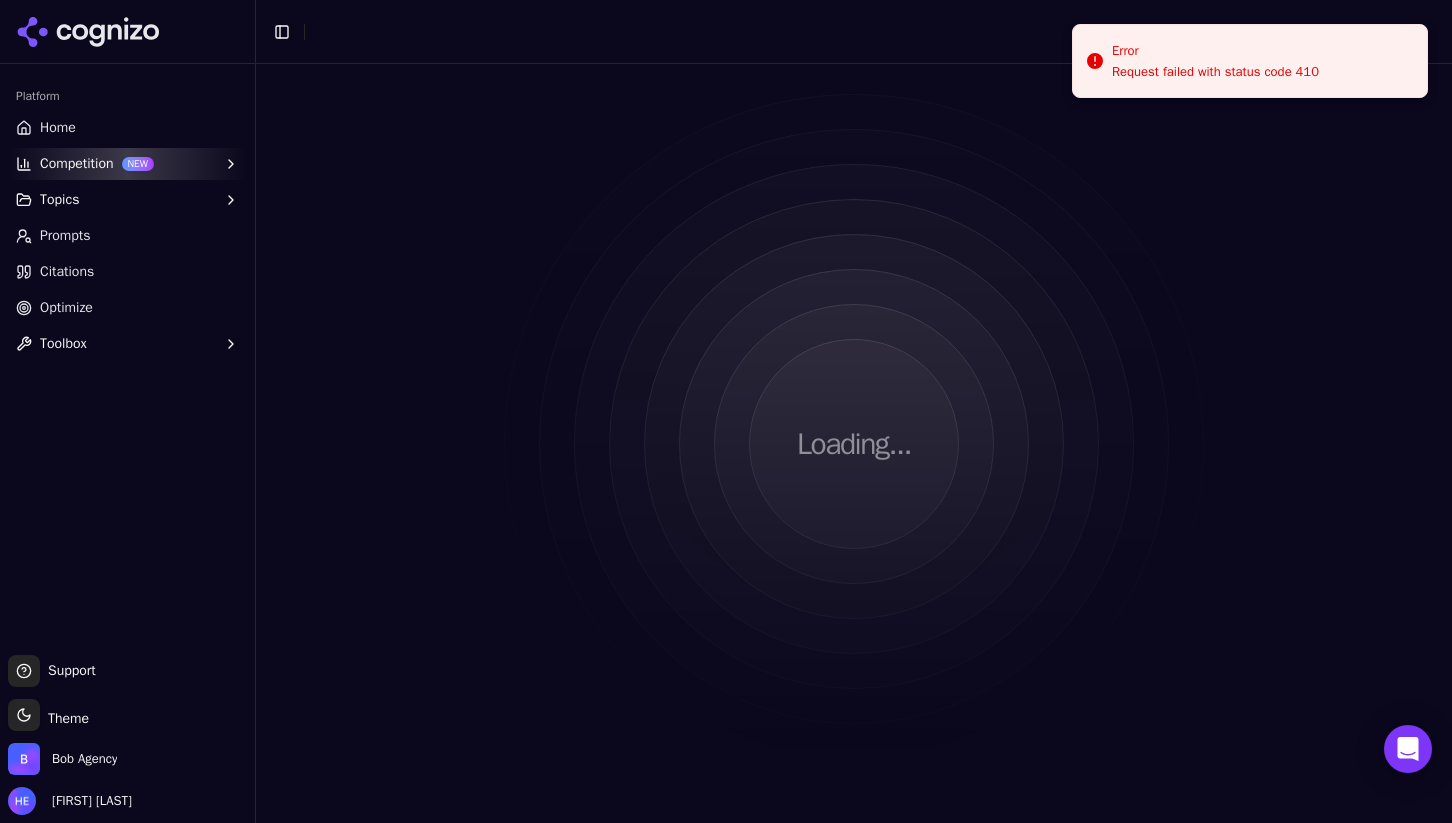 click on "Home" at bounding box center (127, 128) 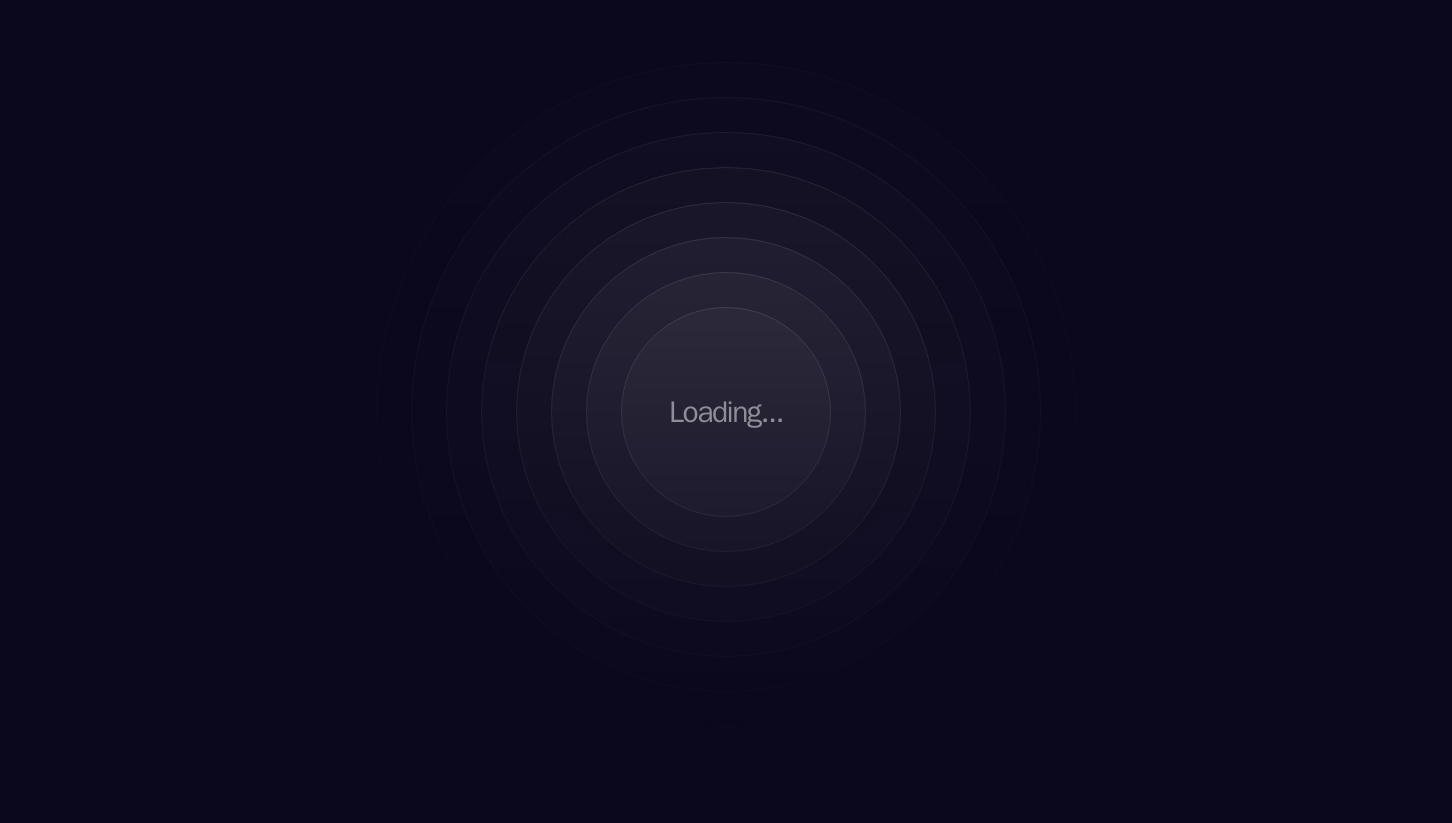scroll, scrollTop: 0, scrollLeft: 0, axis: both 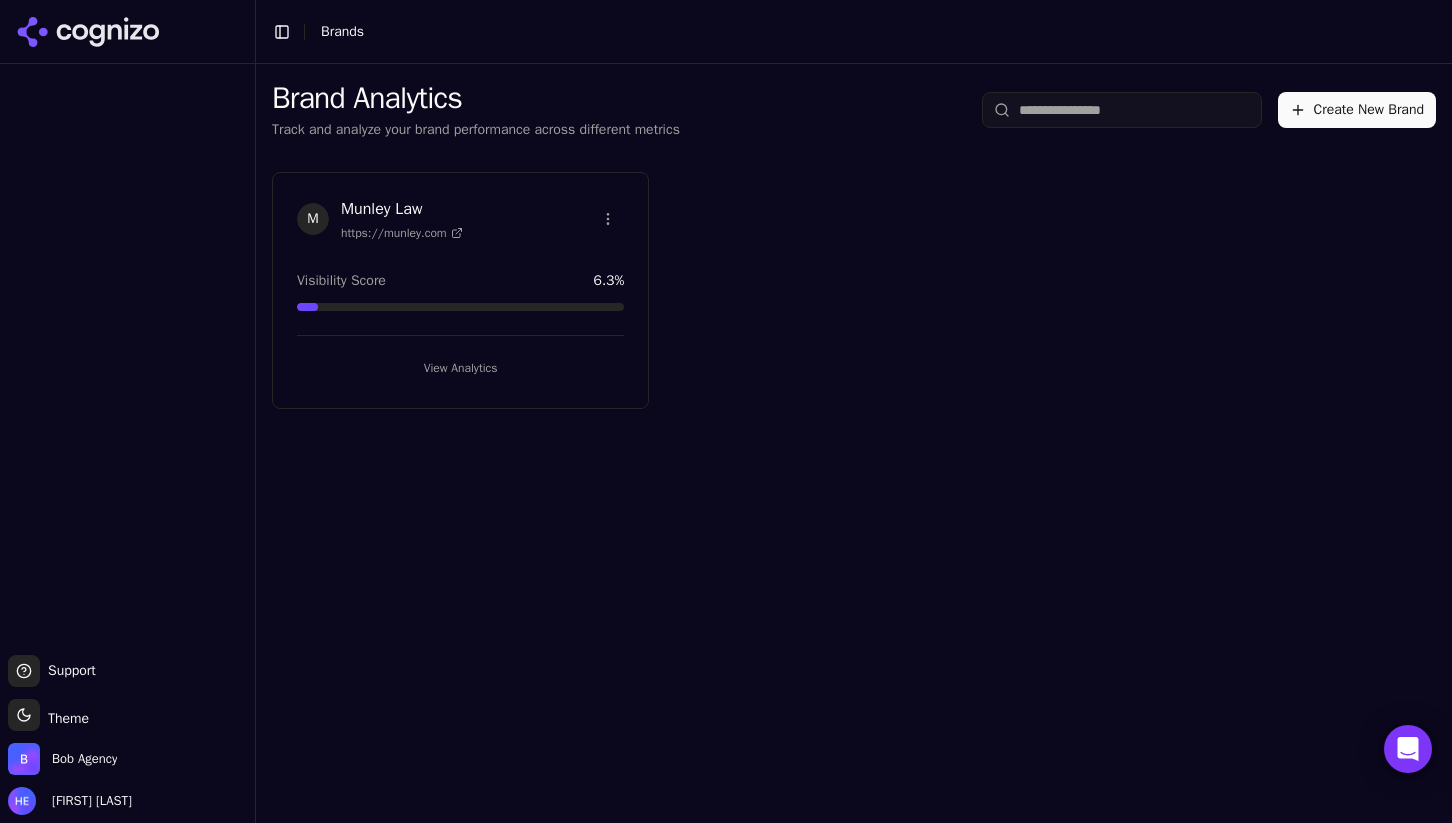 click on "M Munley Law https://munley.com Visibility Score 6.3 % View Analytics" at bounding box center (460, 290) 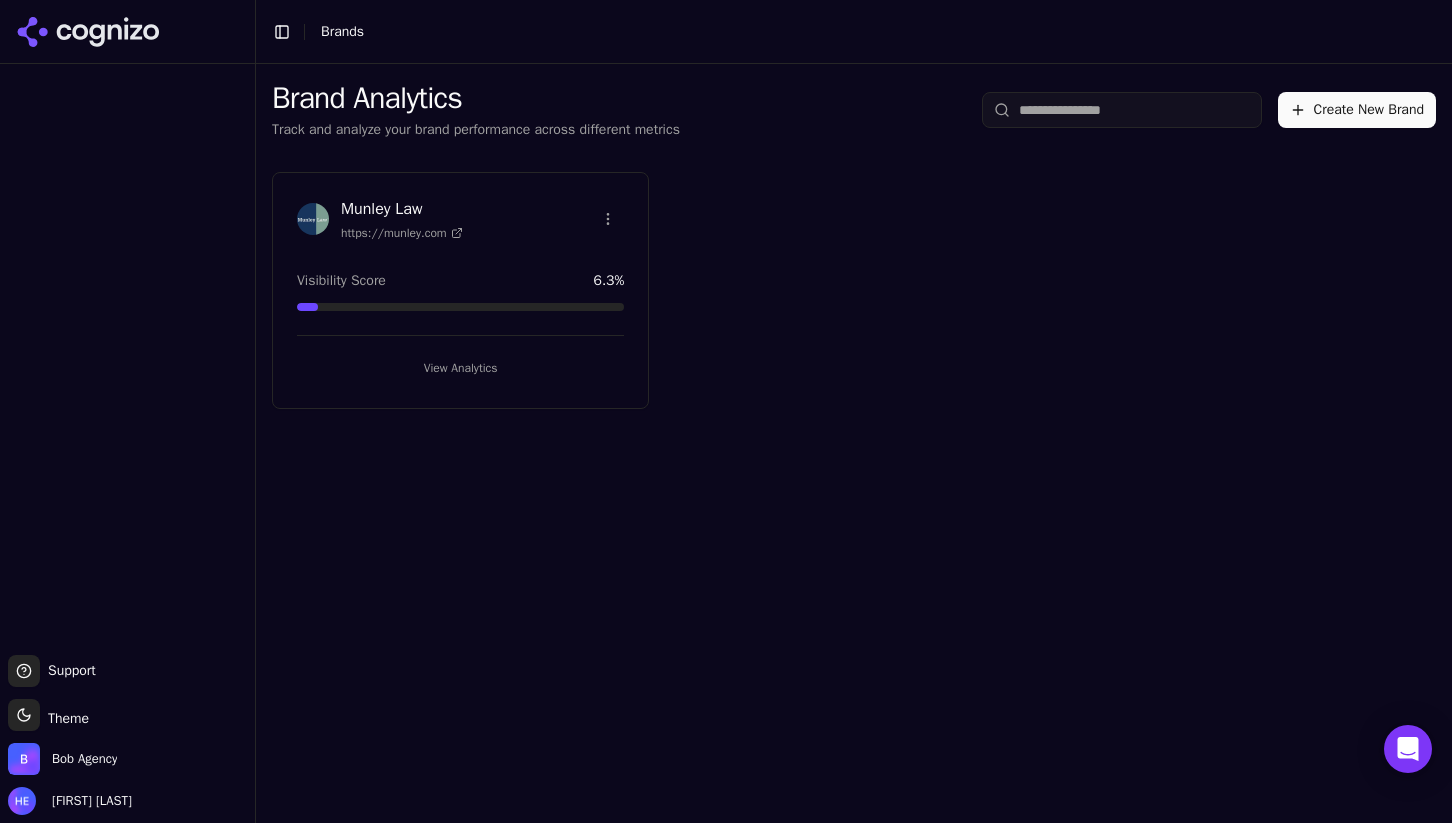 click on "View Analytics" at bounding box center [460, 368] 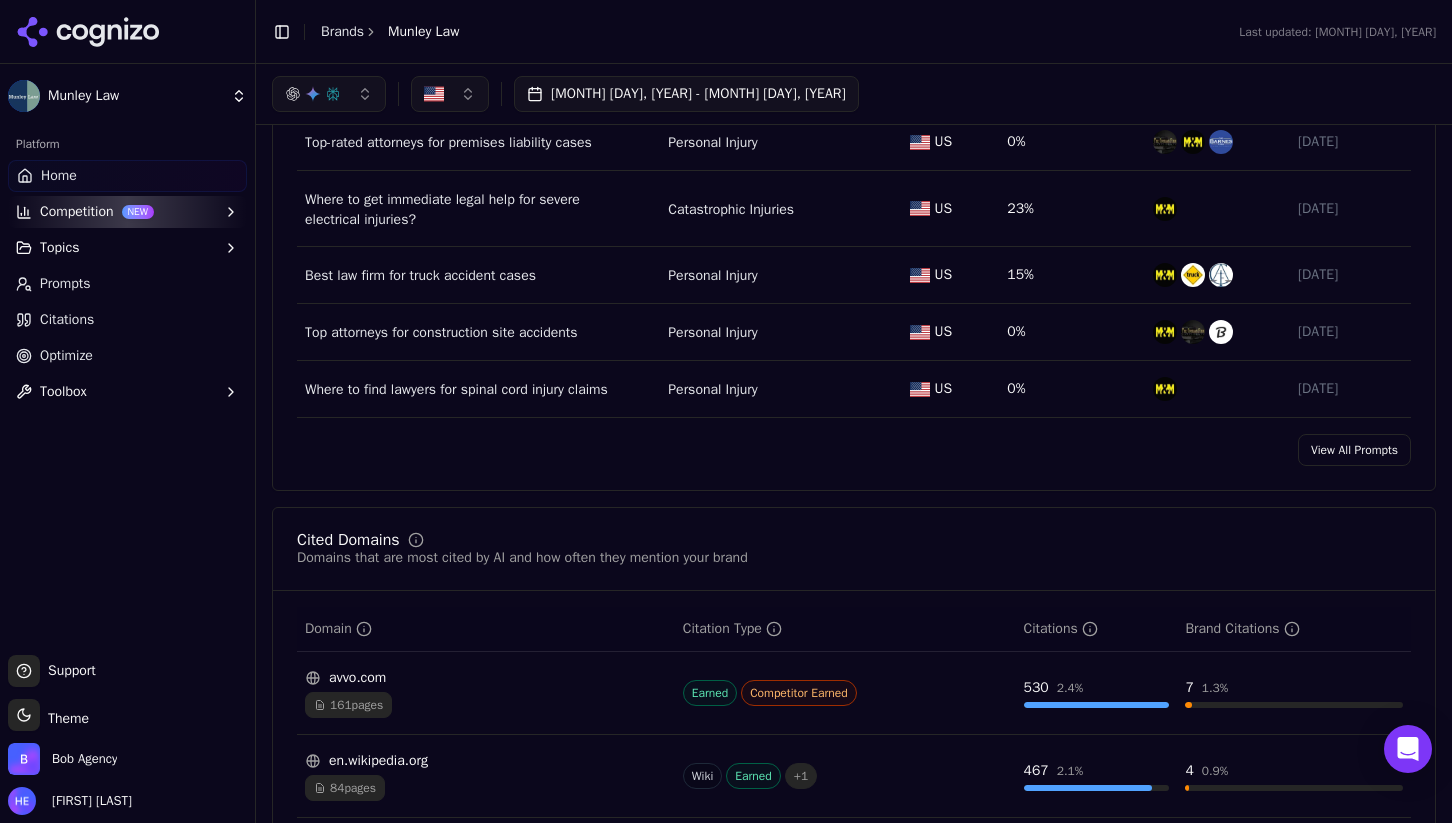 scroll, scrollTop: 1446, scrollLeft: 0, axis: vertical 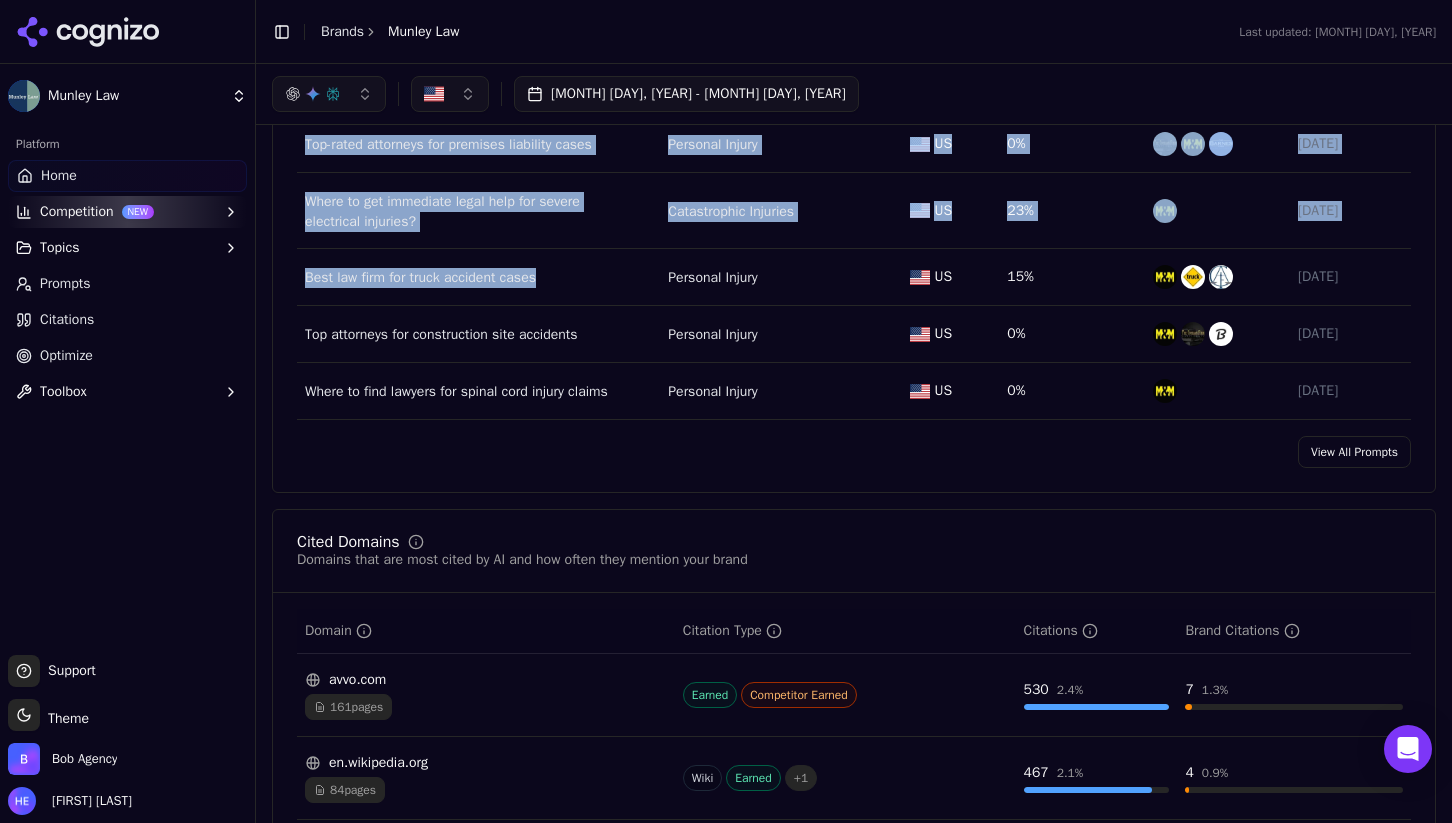 drag, startPoint x: 290, startPoint y: 275, endPoint x: 428, endPoint y: 291, distance: 138.92444 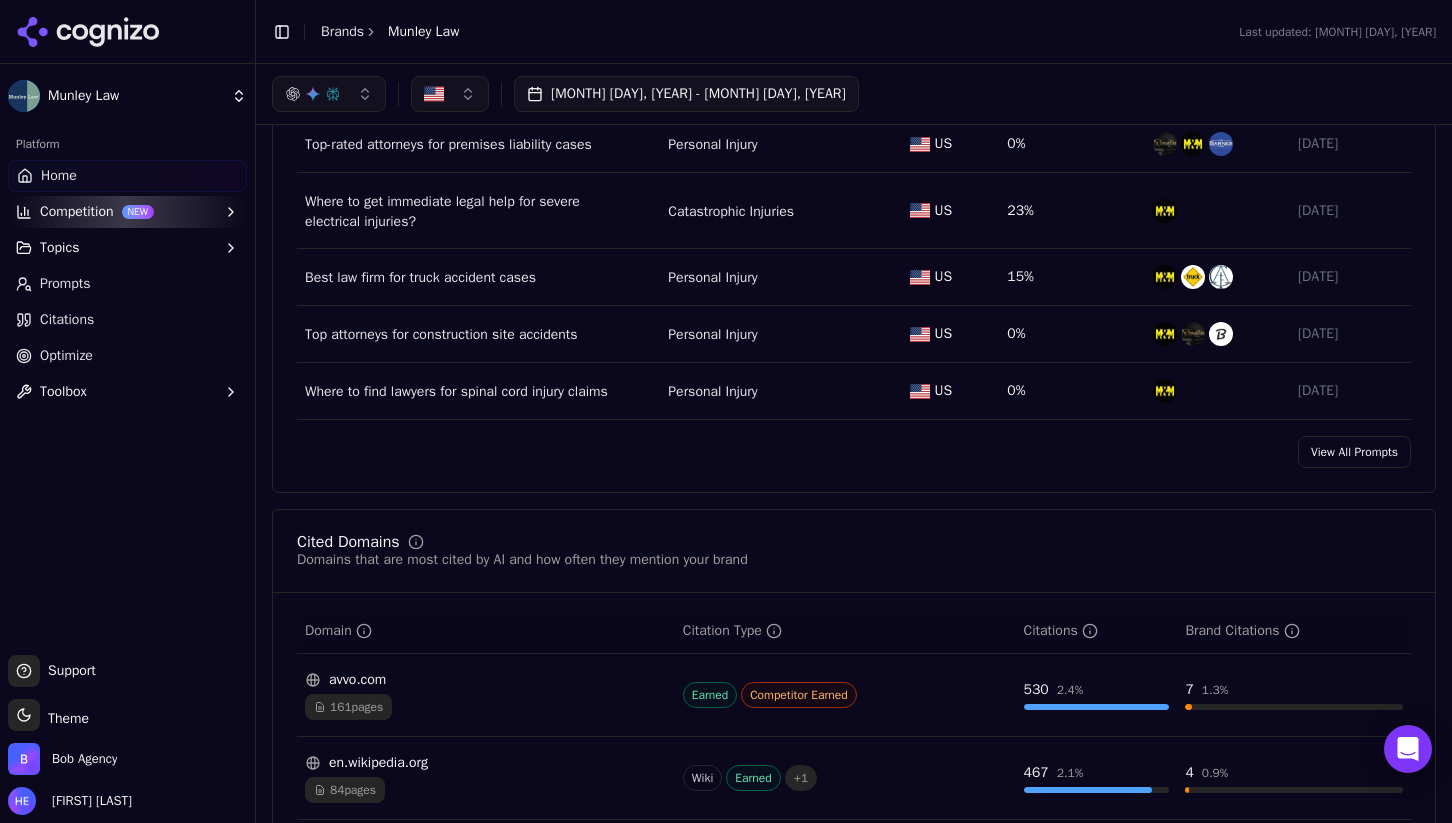 click on "Prompt Metrics A detailed view of prompt performance and citations Prompt Topic Region Visibility Competitors Last Run Top-rated attorneys for premises liability cases Personal Injury US 0% 7/16/2025 Where to get immediate legal help for severe electrical injuries? Catastrophic Injuries US 23% 7/16/2025 Best law firm for truck accident cases Personal Injury US 15% 7/16/2025 Top attorneys for construction site accidents Personal Injury US 0% 7/16/2025 Where to find lawyers for spinal cord injury claims Personal Injury US 0% 7/16/2025 View All Prompts" at bounding box center [854, 232] 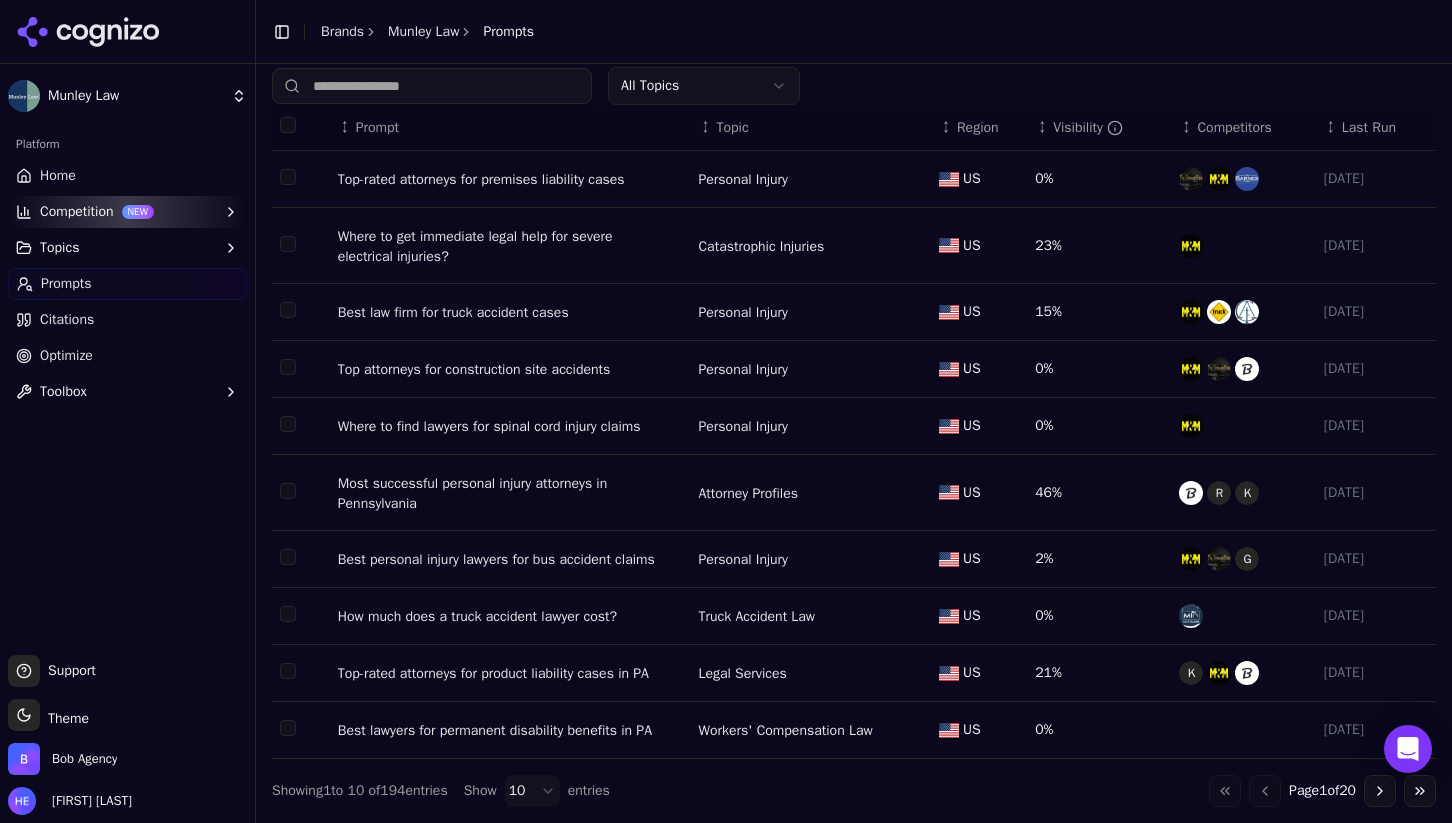 scroll, scrollTop: 0, scrollLeft: 0, axis: both 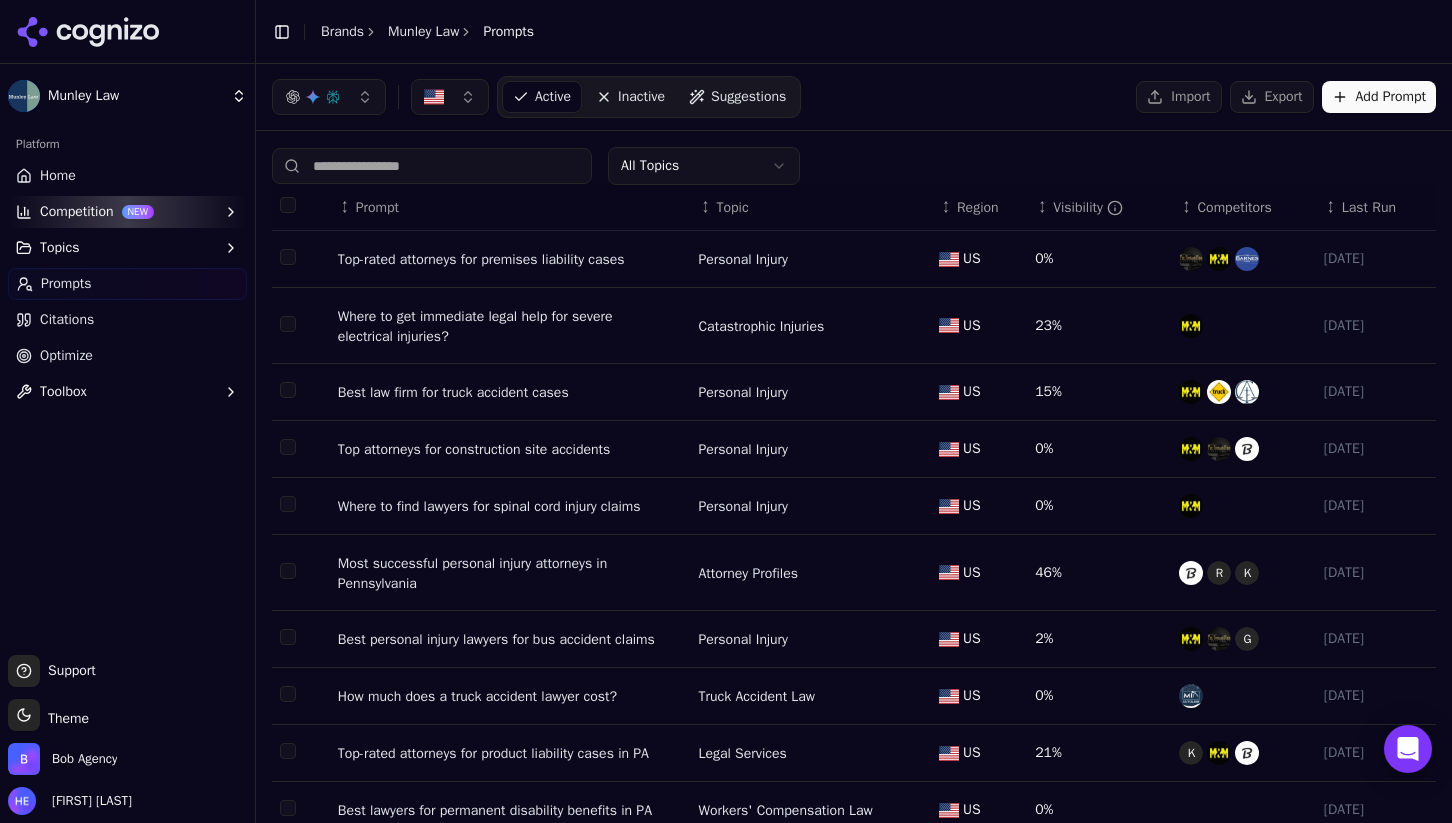 click on "Munley Law Platform Home Competition NEW Topics Prompts Citations Optimize Toolbox Support Support Toggle theme  Theme Bob Agency   Helen Ehrlich Toggle Sidebar Brands Munley Law Prompts Active Inactive Suggestions Import Export Add Prompt All Topics  ↕ Prompt  ↕ Topic  ↕ Region  ↕ Visibility  ↕ Competitors  ↕ Last Run Top-rated attorneys for premises liability cases Personal Injury US 0% 7/16/2025 Where to get immediate legal help for severe electrical injuries? Catastrophic Injuries US 23% 7/16/2025 Best law firm for truck accident cases Personal Injury US 15% 7/16/2025 Top attorneys for construction site accidents Personal Injury US 0% 7/16/2025 Where to find lawyers for spinal cord injury claims Personal Injury US 0% 7/16/2025 Most successful personal injury attorneys in Pennsylvania Attorney Profiles US 46% R K 7/16/2025 Best personal injury lawyers for bus accident claims Personal Injury US 2% G 7/16/2025 How much does a truck accident lawyer cost? Truck Accident Law US 0% US 21% K" at bounding box center [726, 411] 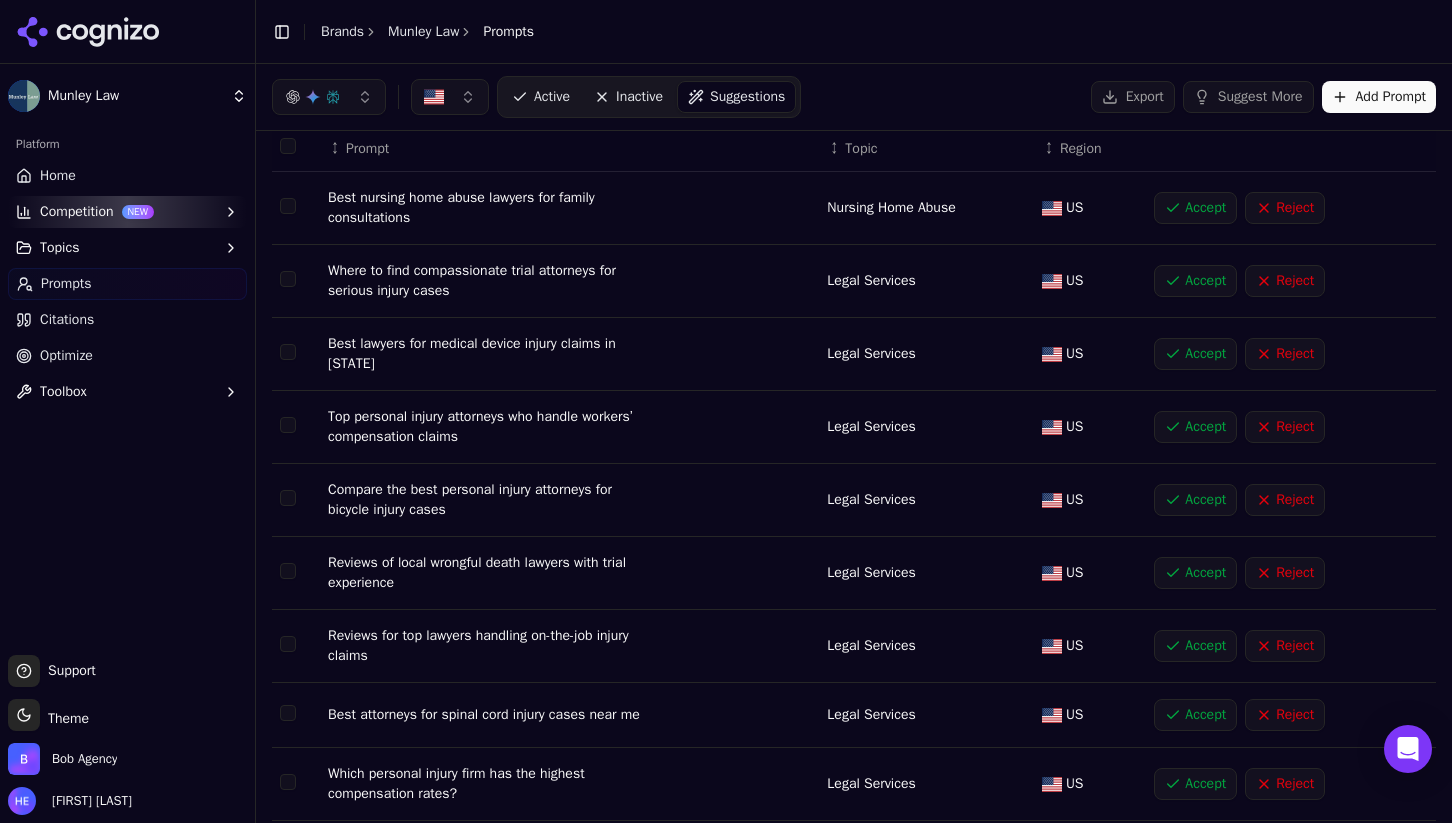 scroll, scrollTop: 0, scrollLeft: 0, axis: both 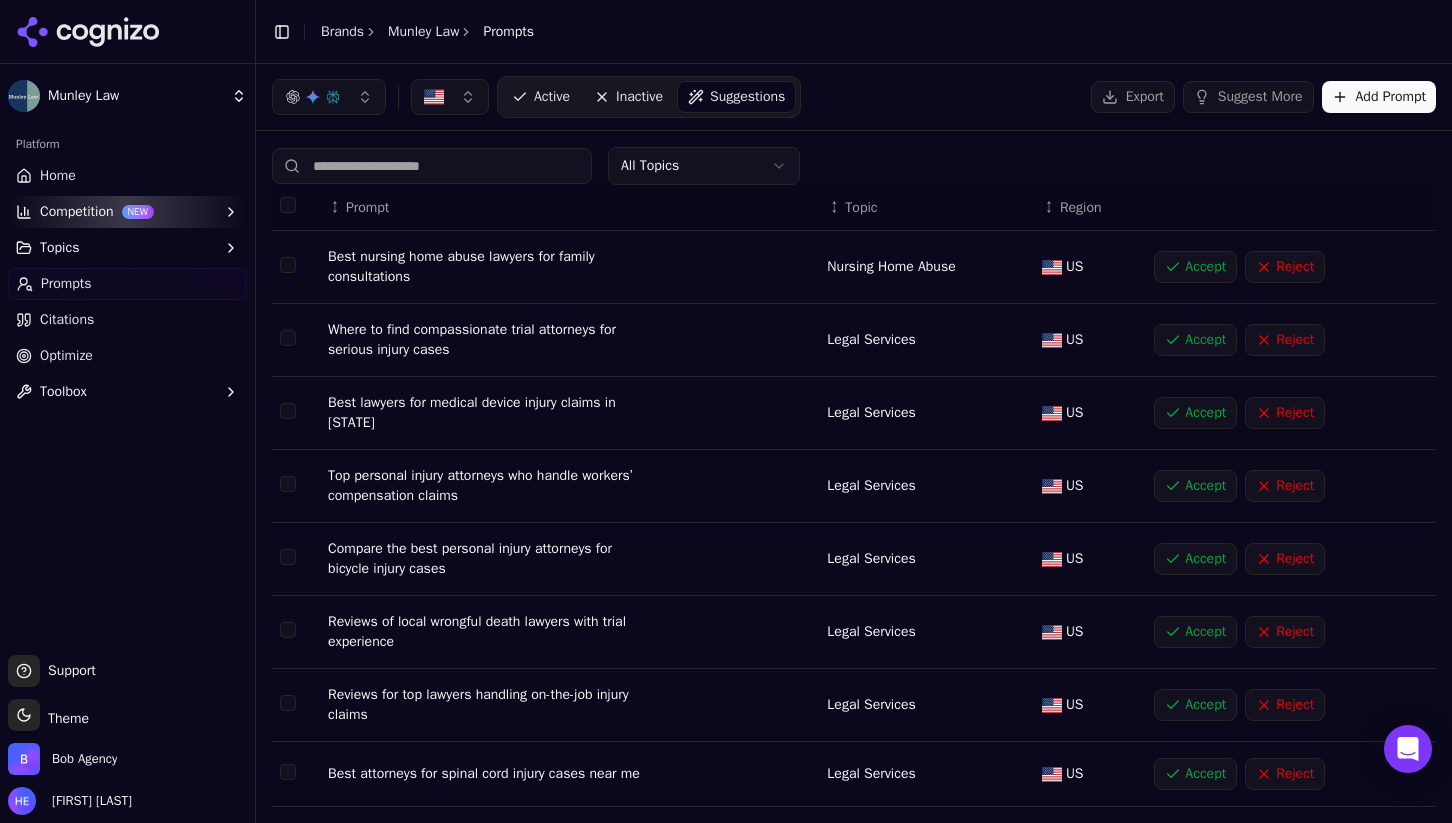 click on "Active Inactive Suggestions Export Suggest More Add Prompt" at bounding box center (854, 97) 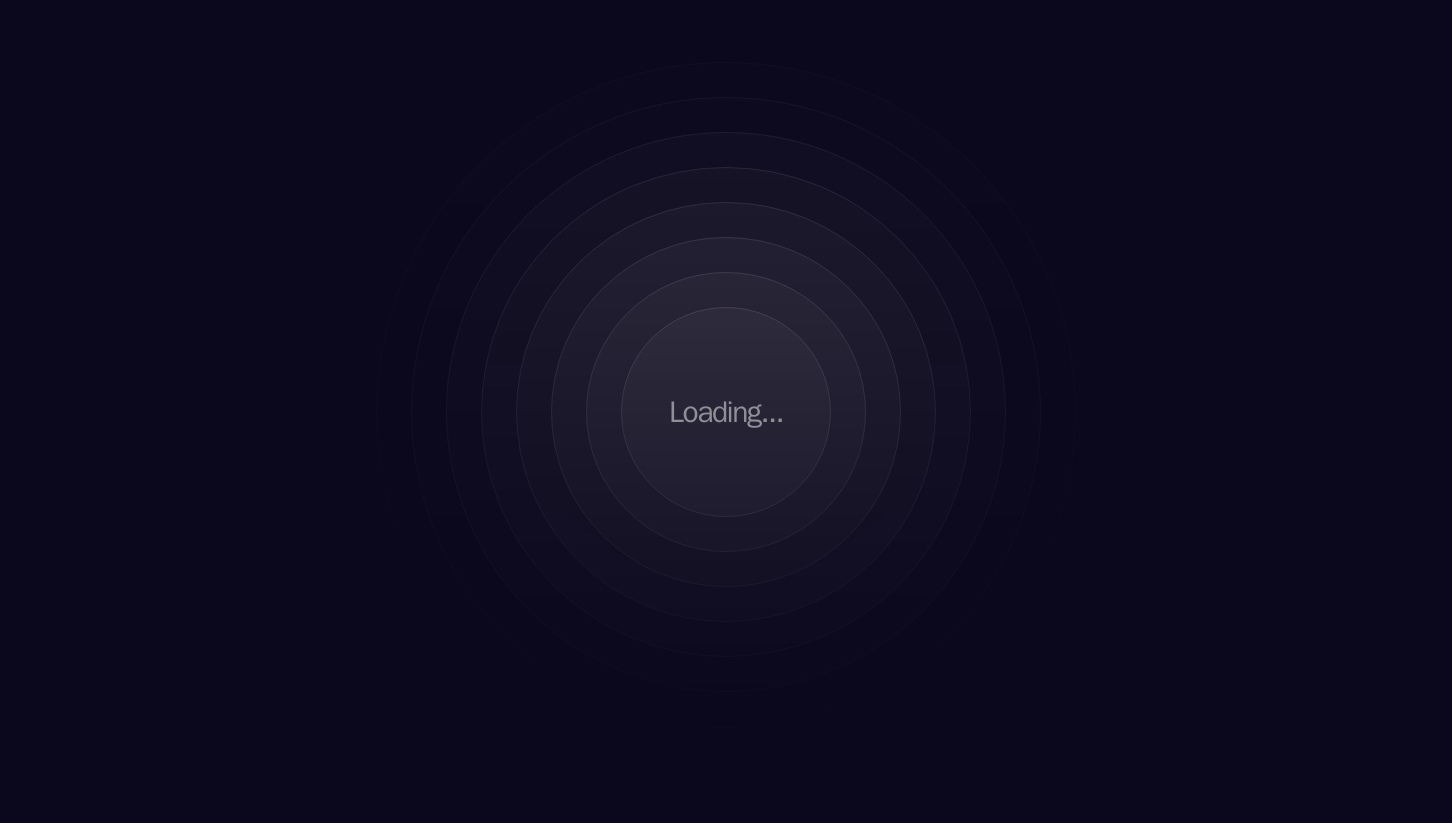 scroll, scrollTop: 0, scrollLeft: 0, axis: both 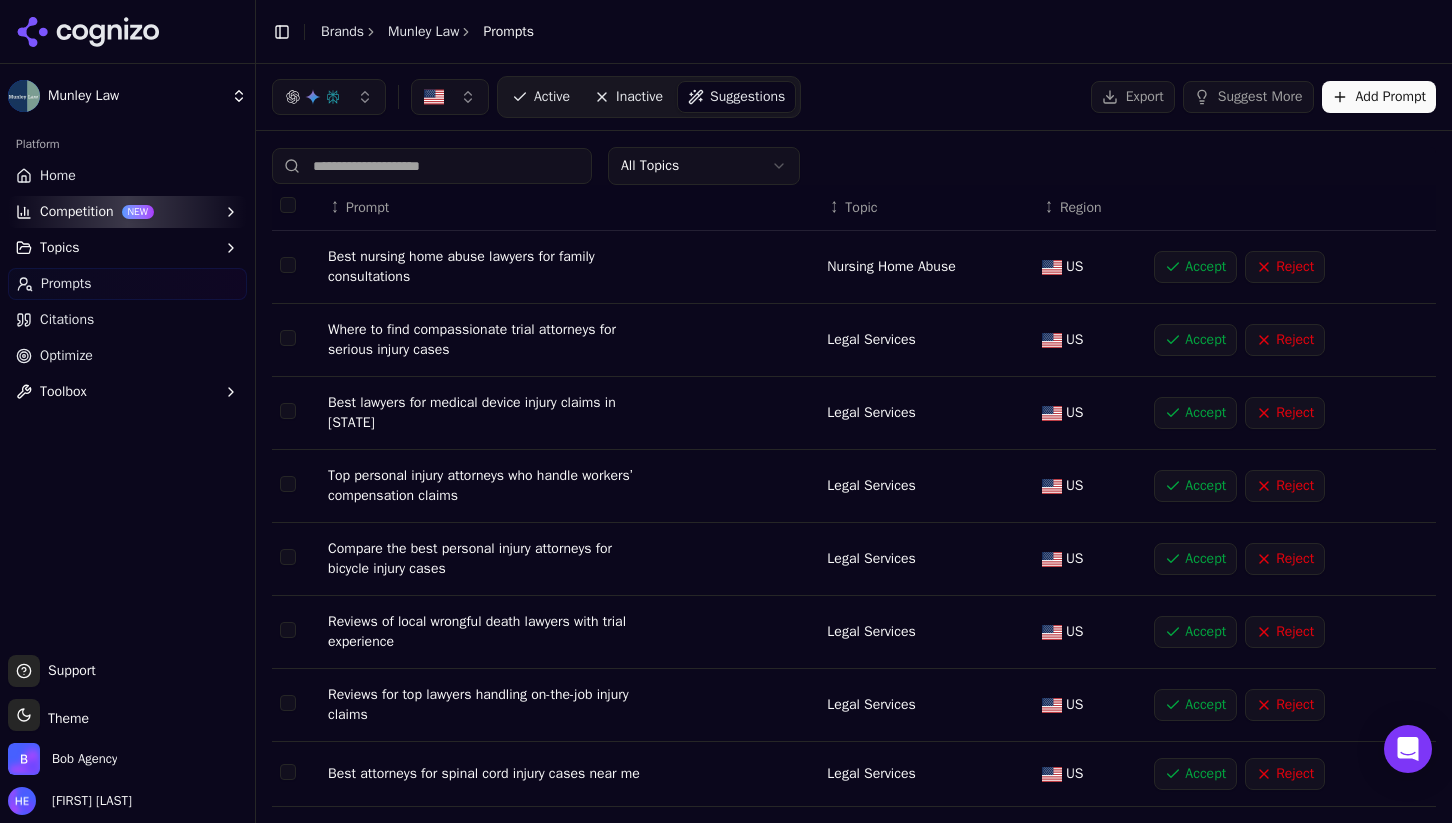click on "Brands" at bounding box center (342, 32) 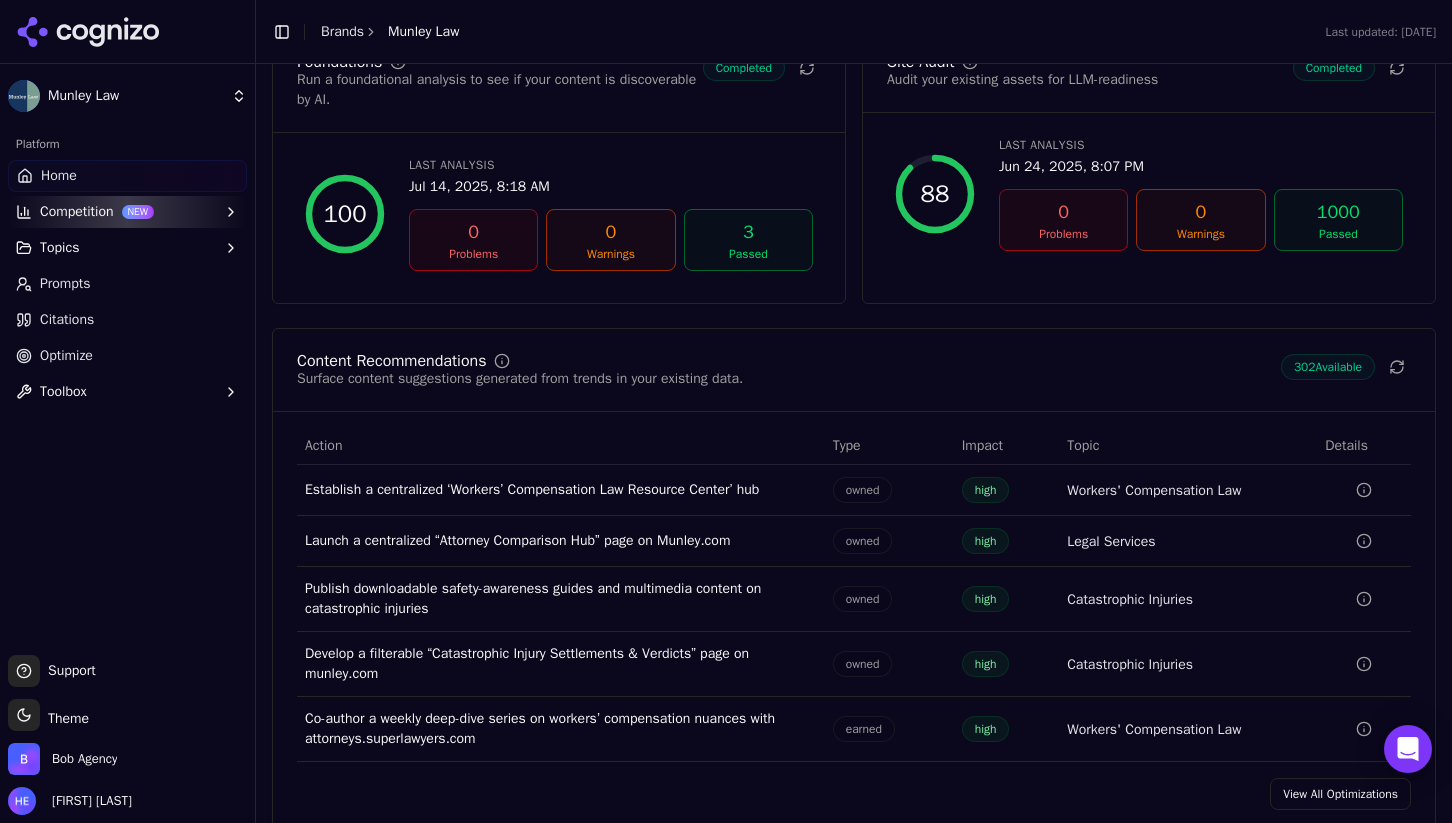 scroll, scrollTop: 2660, scrollLeft: 0, axis: vertical 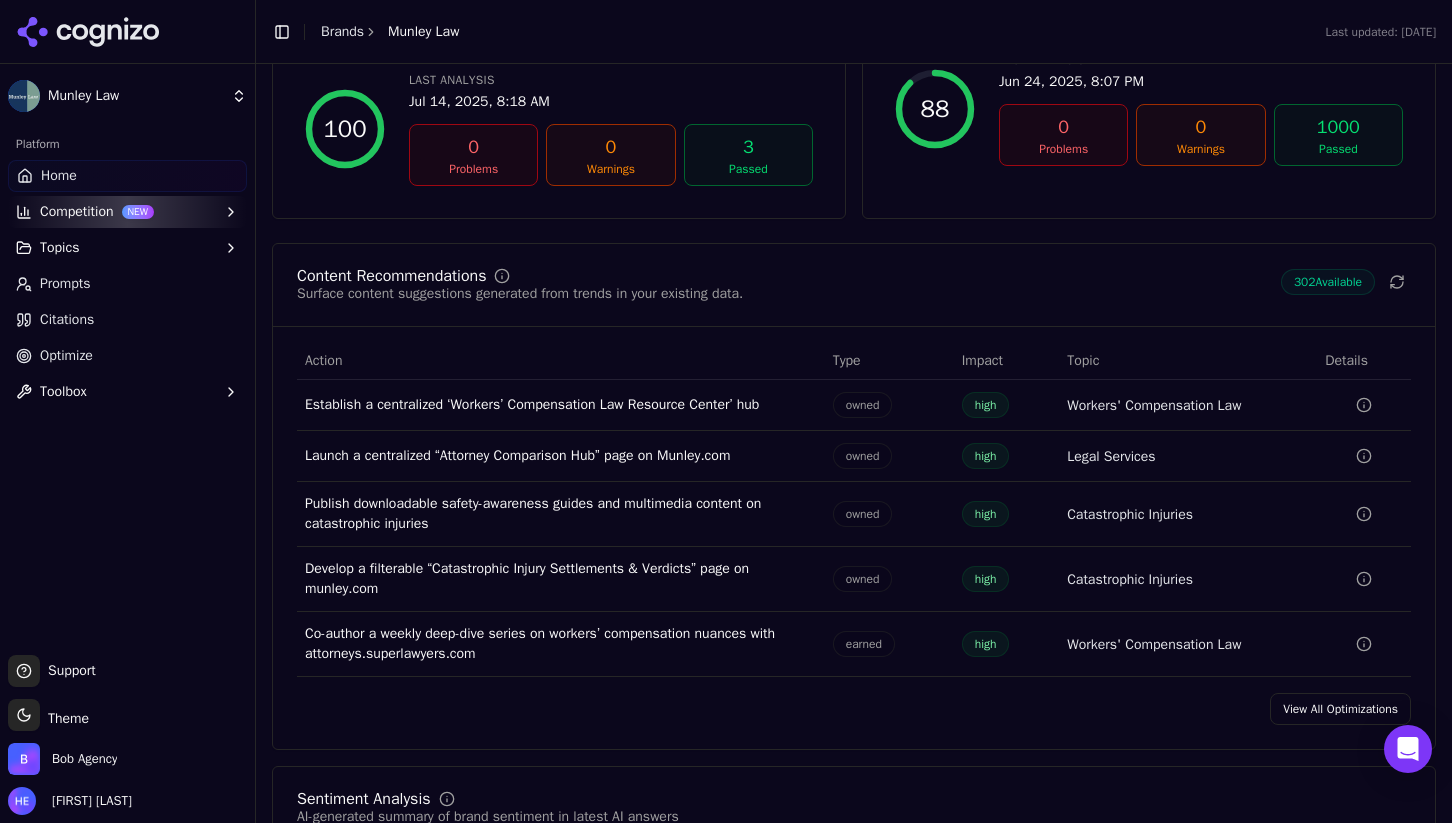 click on "View All Optimizations" at bounding box center (1340, 709) 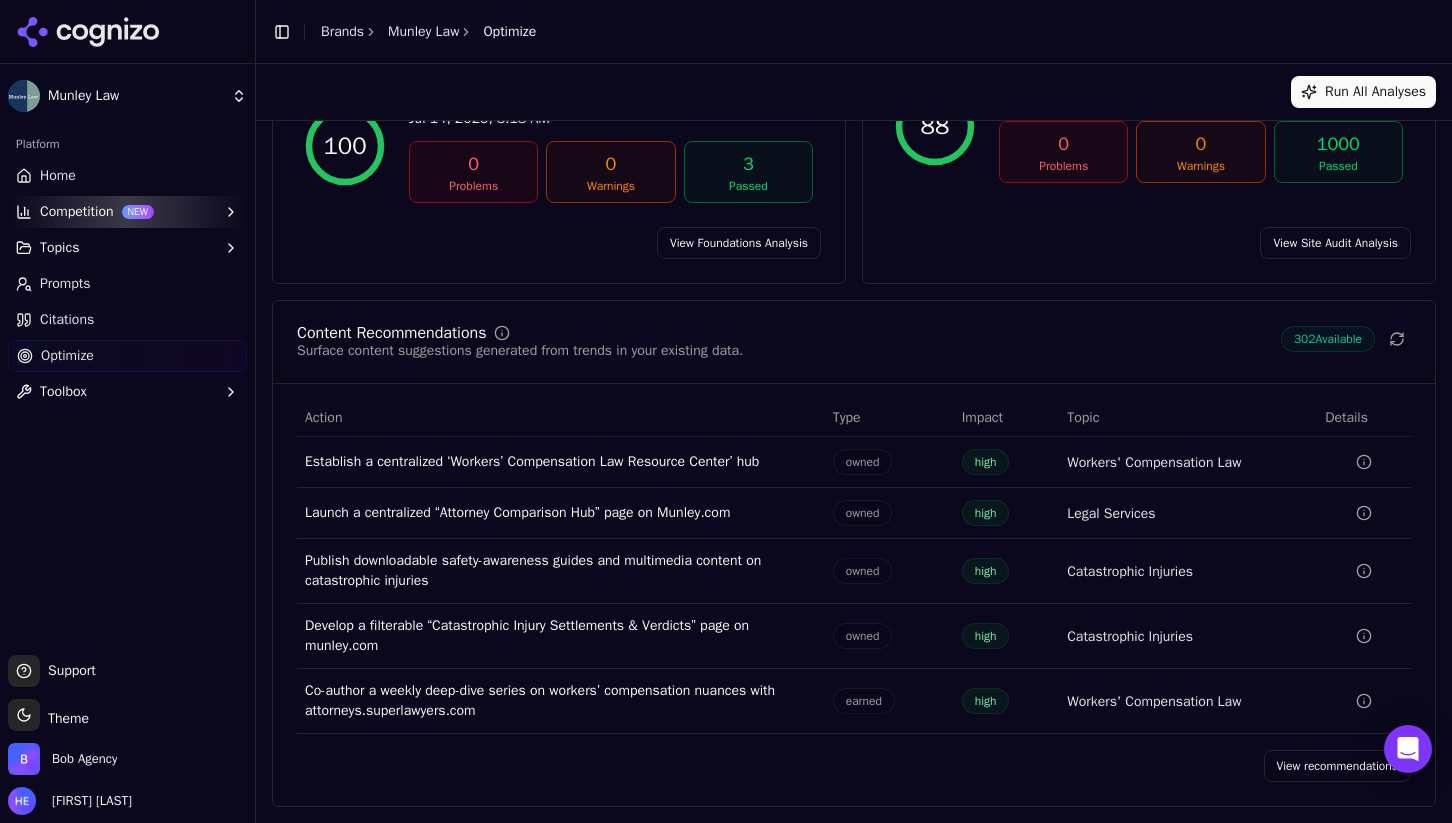 scroll, scrollTop: 177, scrollLeft: 0, axis: vertical 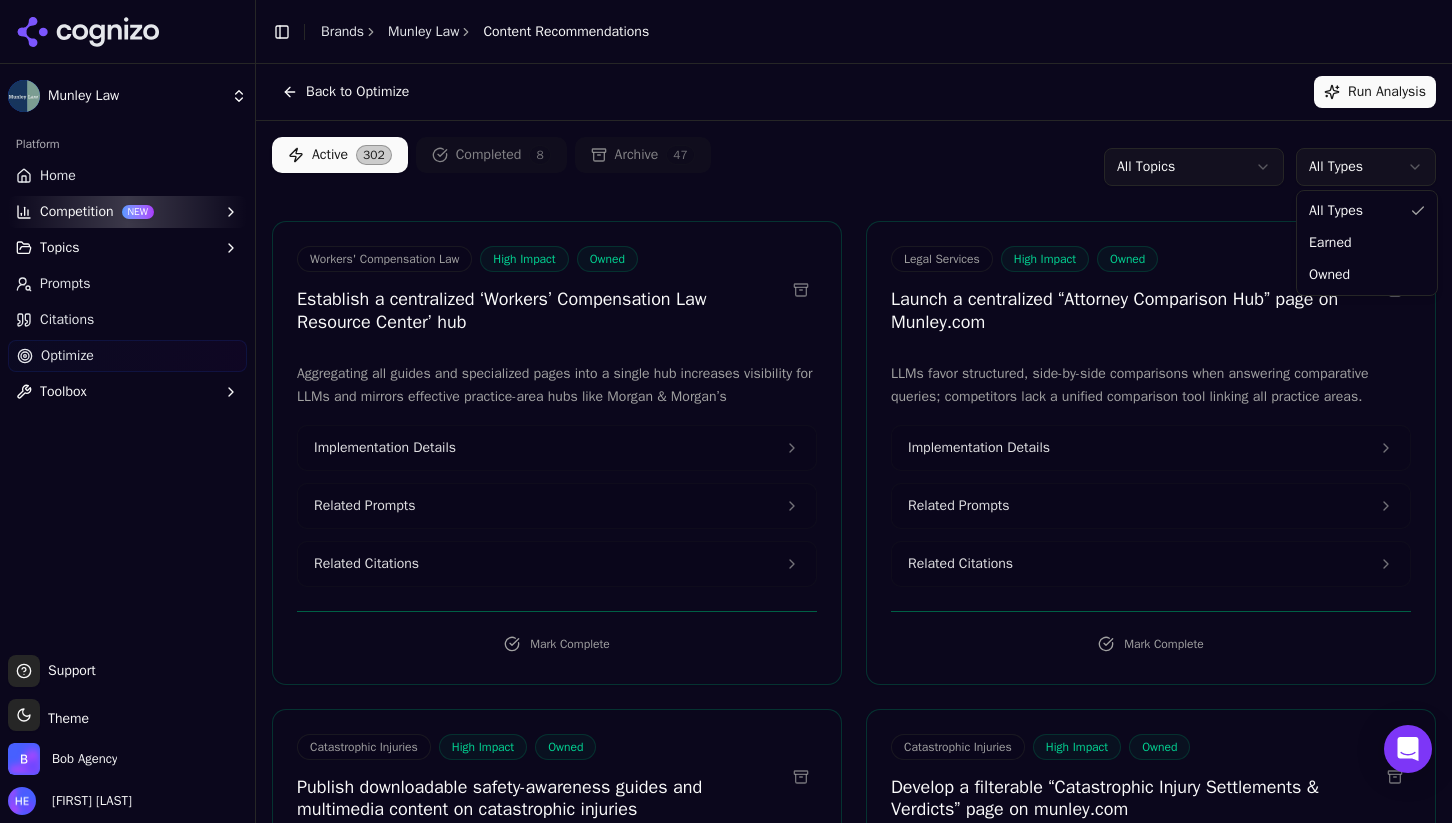 click on "Munley Law Platform Home Competition NEW Topics Prompts Citations Optimize Toolbox Support Support Toggle theme  Theme Bob Agency   Helen Ehrlich Toggle Sidebar Brands Munley Law Content Recommendations Back to Optimize Run Analysis Active 302 Completed 8 Archive 47 All Topics All Types Workers' Compensation Law High Impact Owned Establish a centralized ‘Workers’ Compensation Law Resource Center’ hub Aggregating all guides and specialized pages into a single hub increases visibility for LLMs and mirrors effective practice-area hubs like Morgan & Morgan’s Implementation Details Related Prompts Related Citations Mark Complete Legal Services High Impact Owned Launch a centralized “Attorney Comparison Hub” page on Munley.com LLMs favor structured, side-by-side comparisons when answering comparative queries; competitors lack a unified comparison tool linking all practice areas. Implementation Details Related Prompts Related Citations Mark Complete Catastrophic Injuries High Impact Owned Owned" at bounding box center [726, 411] 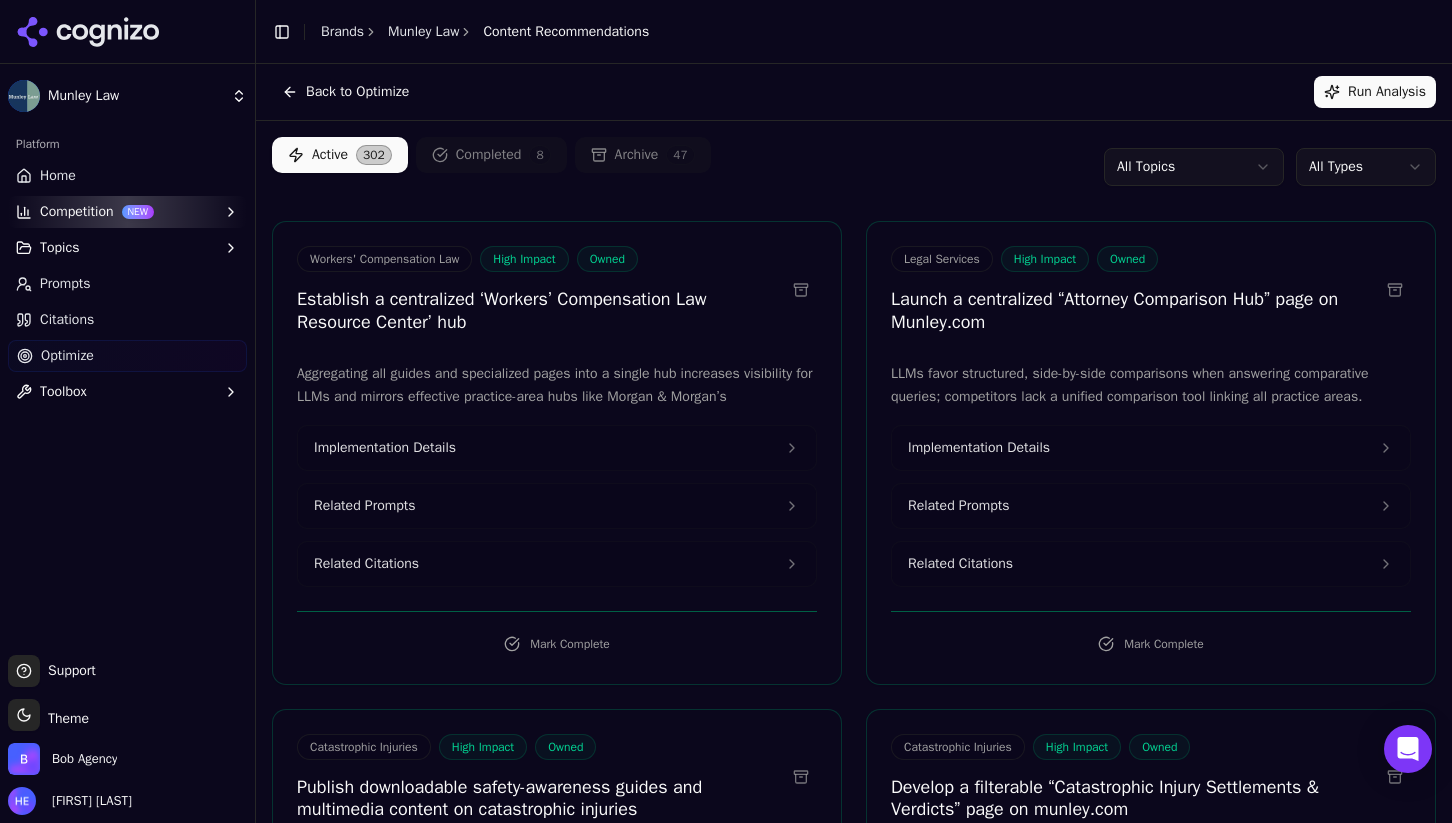 click on "Munley Law Platform Home Competition NEW Topics Prompts Citations Optimize Toolbox Support Support Toggle theme  Theme Bob Agency   Helen Ehrlich Toggle Sidebar Brands Munley Law Content Recommendations Back to Optimize Run Analysis Active 302 Completed 8 Archive 47 All Topics All Types Workers' Compensation Law High Impact Owned Establish a centralized ‘Workers’ Compensation Law Resource Center’ hub Aggregating all guides and specialized pages into a single hub increases visibility for LLMs and mirrors effective practice-area hubs like Morgan & Morgan’s Implementation Details Related Prompts Related Citations Mark Complete Legal Services High Impact Owned Launch a centralized “Attorney Comparison Hub” page on Munley.com LLMs favor structured, side-by-side comparisons when answering comparative queries; competitors lack a unified comparison tool linking all practice areas. Implementation Details Related Prompts Related Citations Mark Complete Catastrophic Injuries High Impact Owned Owned" at bounding box center [726, 411] 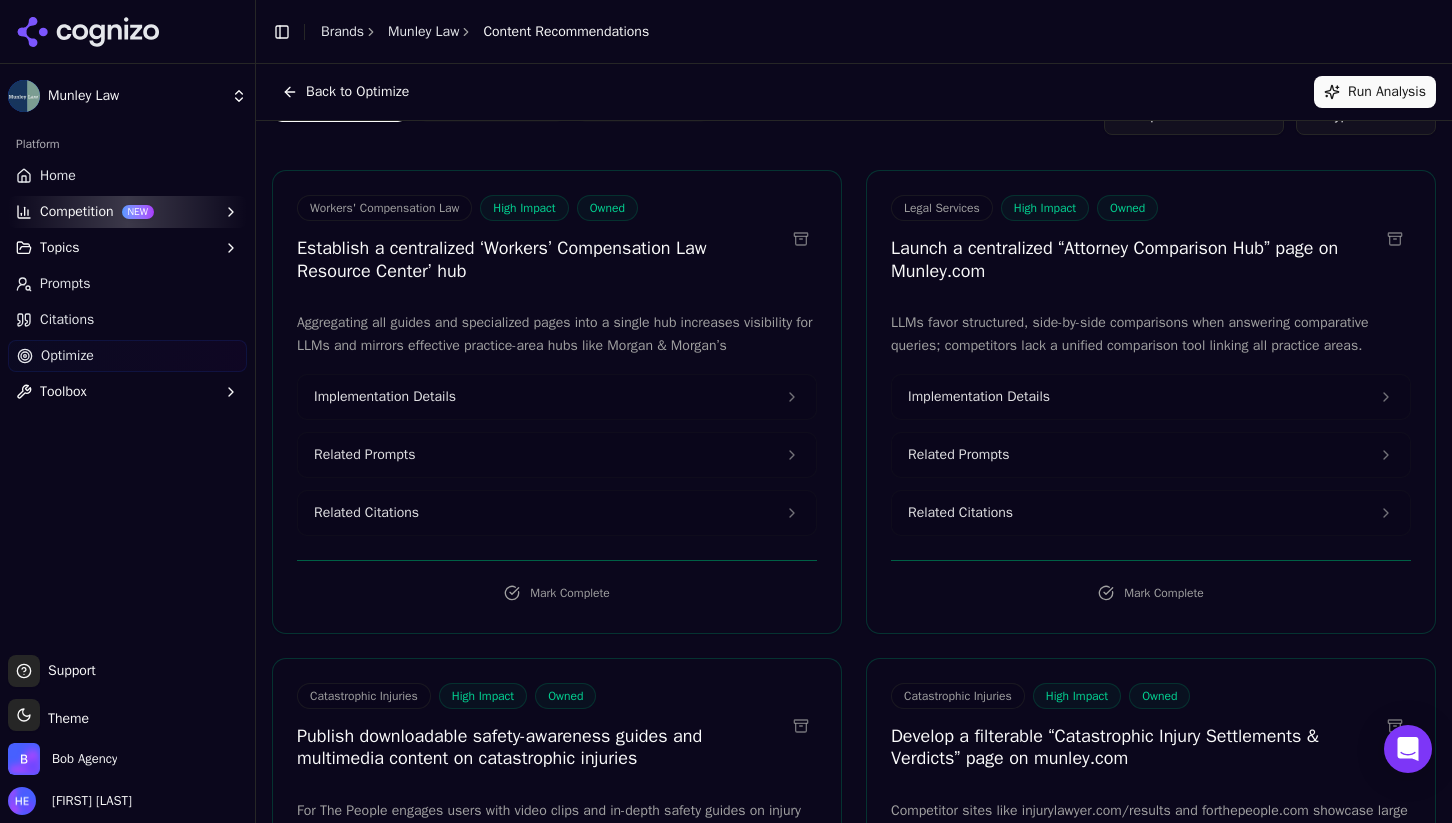 scroll, scrollTop: 59, scrollLeft: 0, axis: vertical 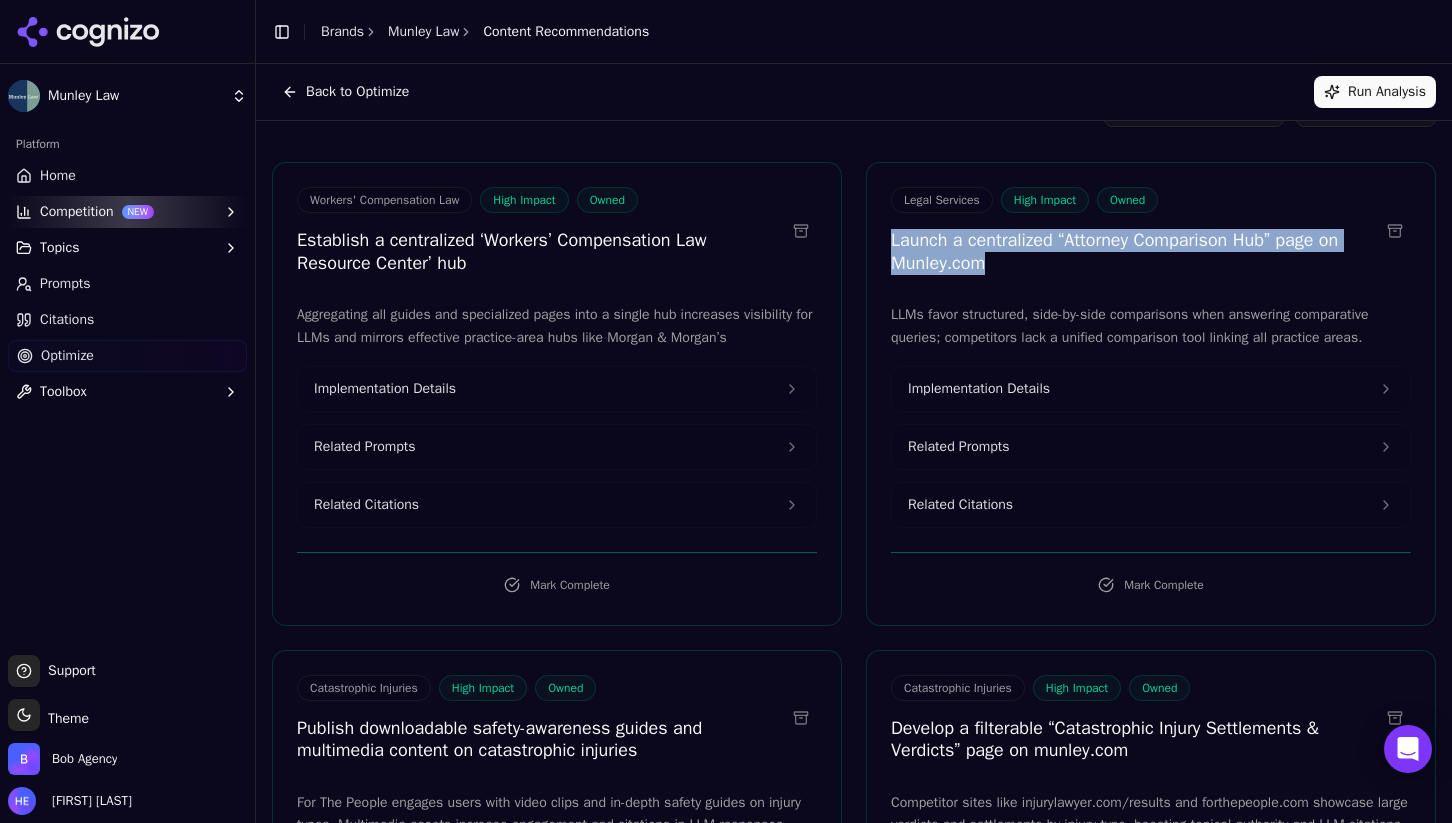 drag, startPoint x: 1010, startPoint y: 260, endPoint x: 883, endPoint y: 245, distance: 127.88276 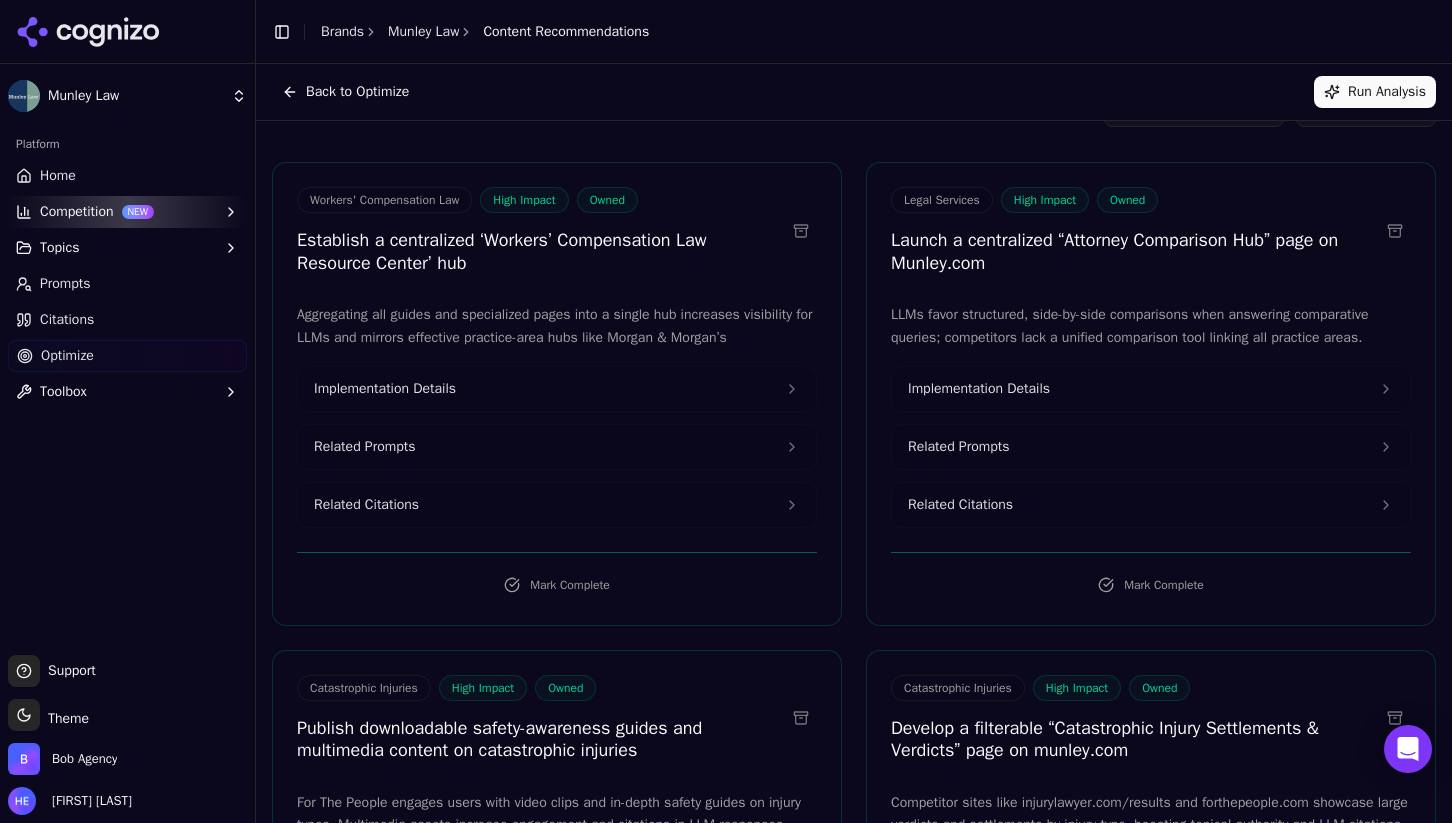 click on "Back to Optimize Run Analysis" at bounding box center (854, 92) 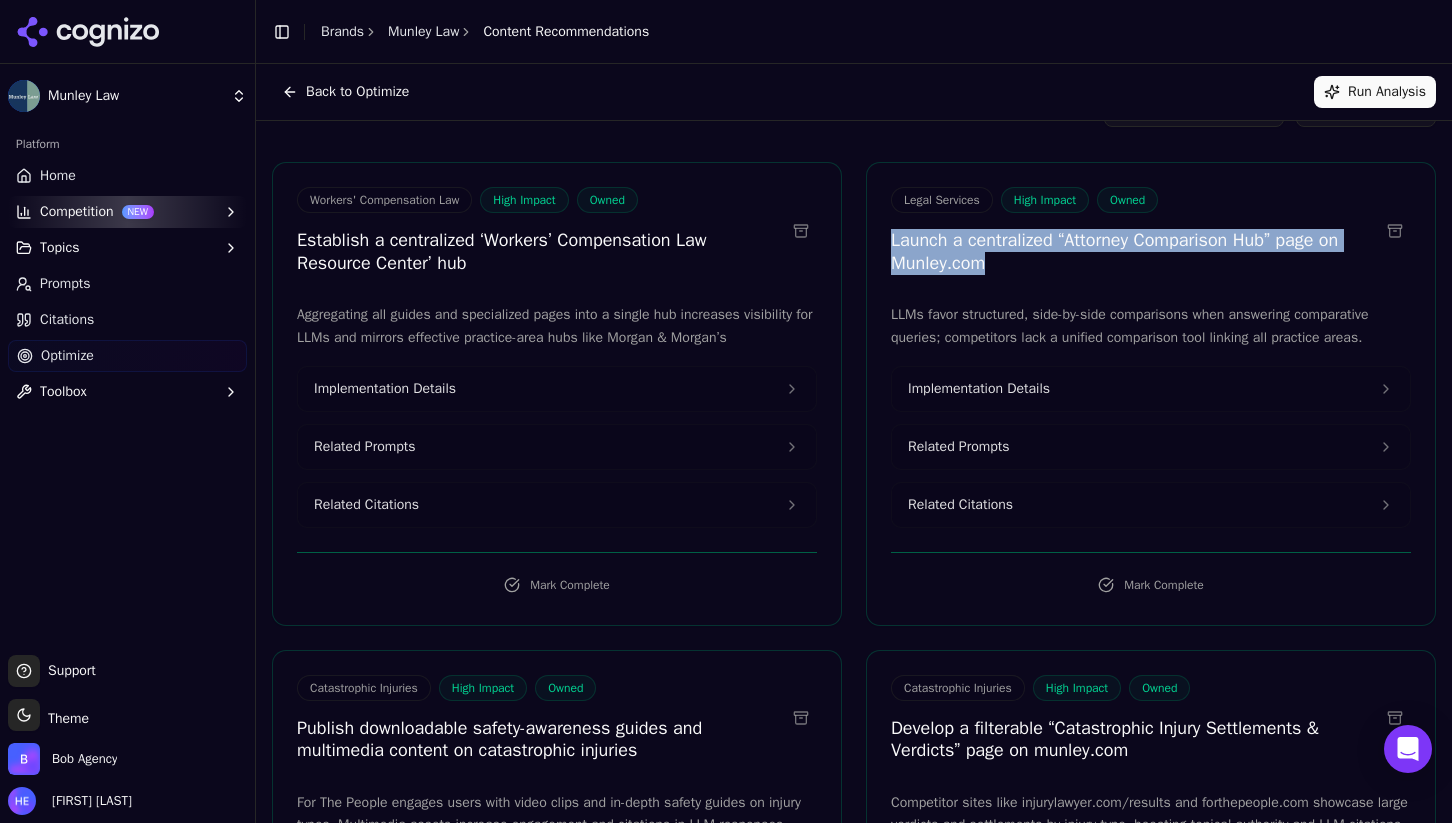 drag, startPoint x: 1005, startPoint y: 270, endPoint x: 893, endPoint y: 241, distance: 115.69356 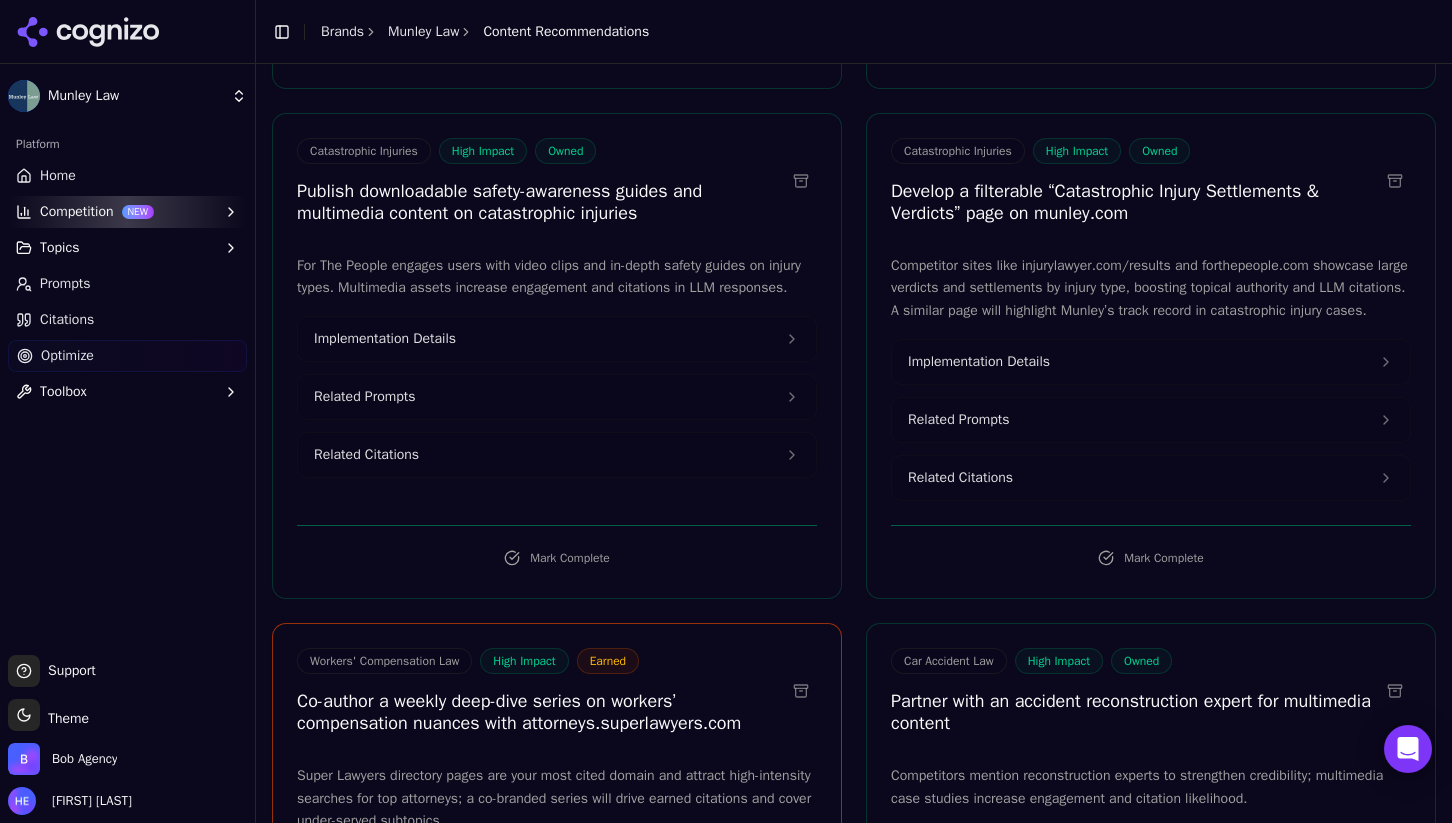 scroll, scrollTop: 623, scrollLeft: 0, axis: vertical 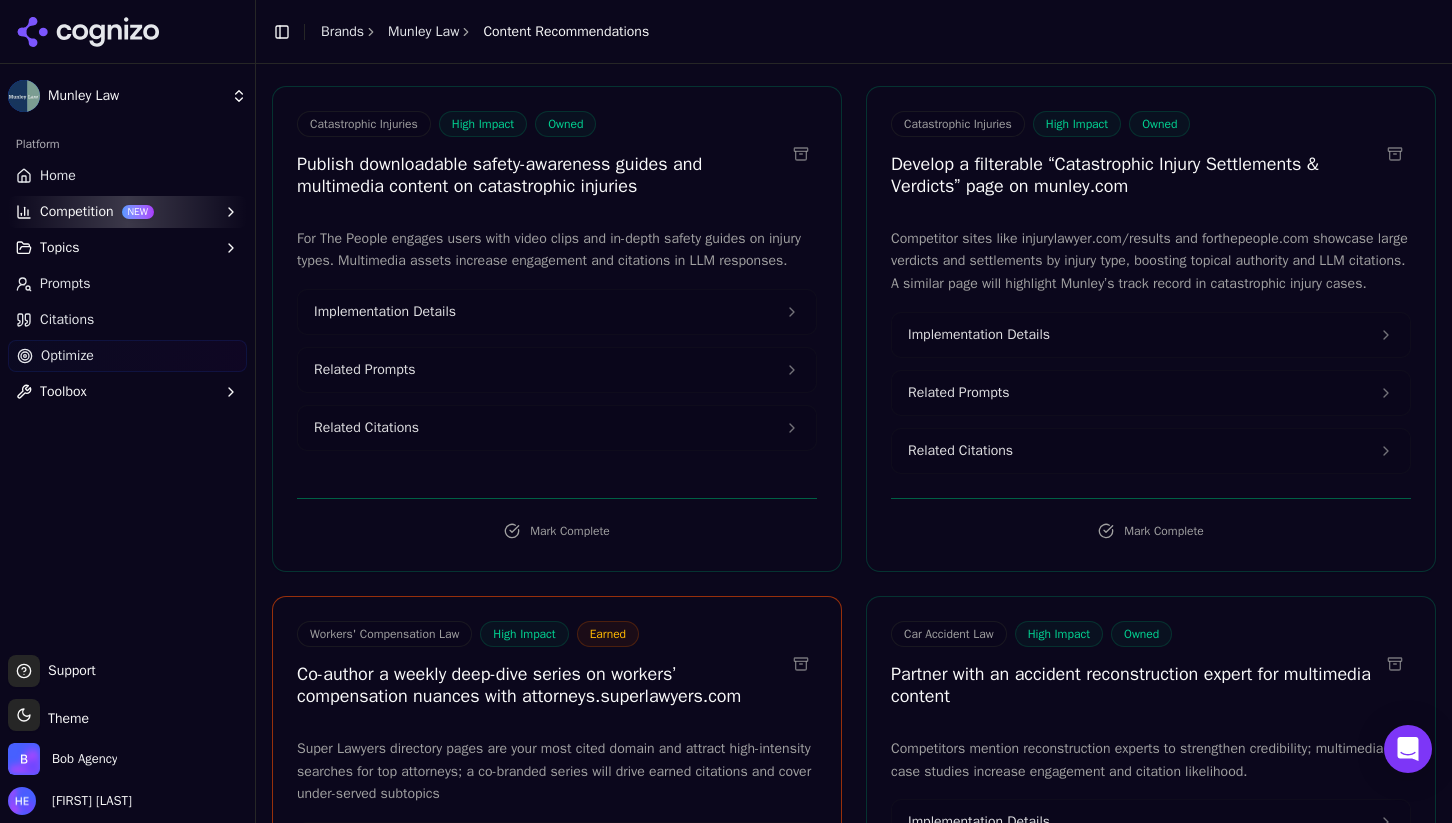 click on "Publish downloadable safety-awareness guides and multimedia content on catastrophic injuries" at bounding box center (541, 175) 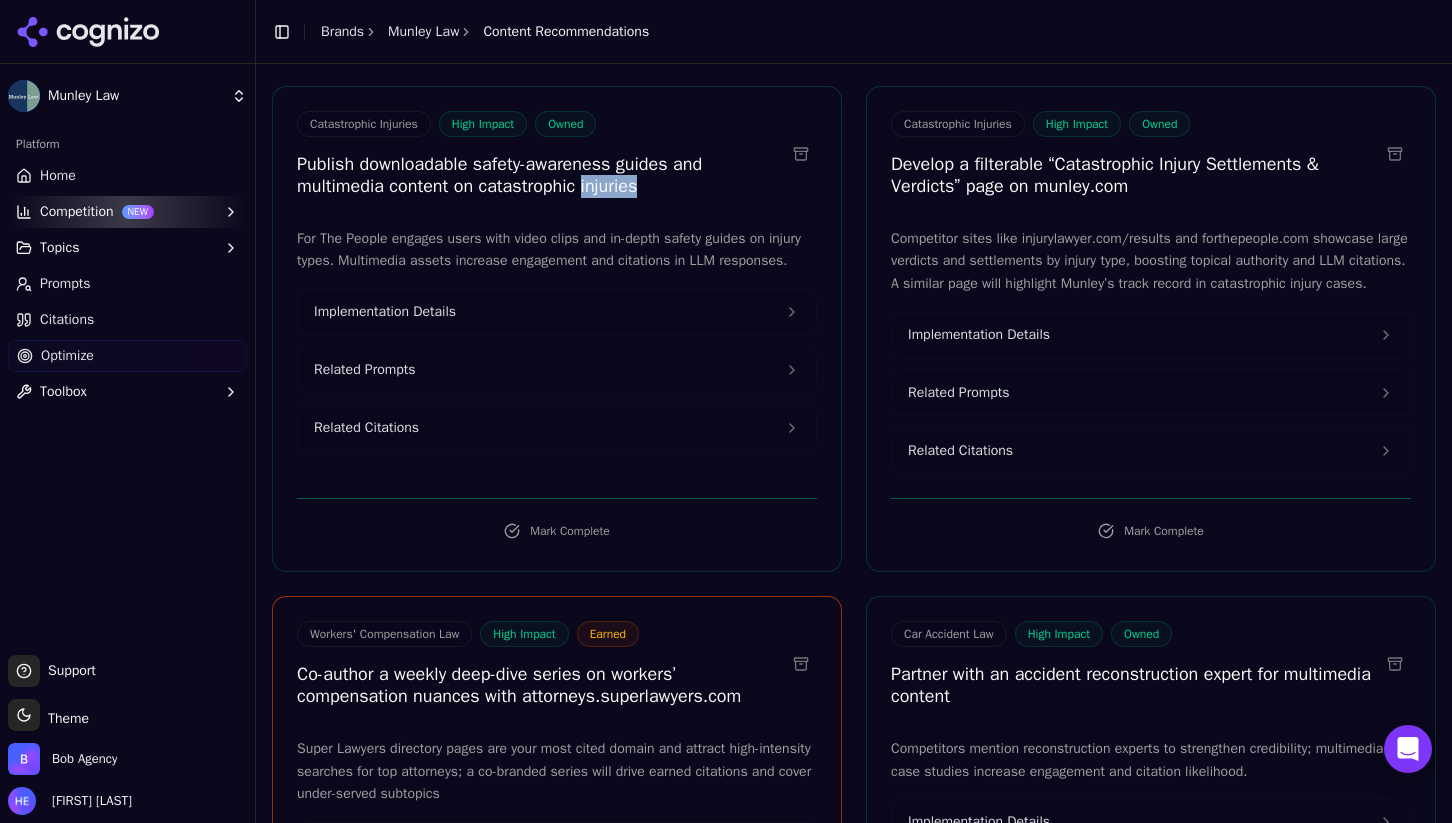 click on "Publish downloadable safety-awareness guides and multimedia content on catastrophic injuries" at bounding box center (541, 175) 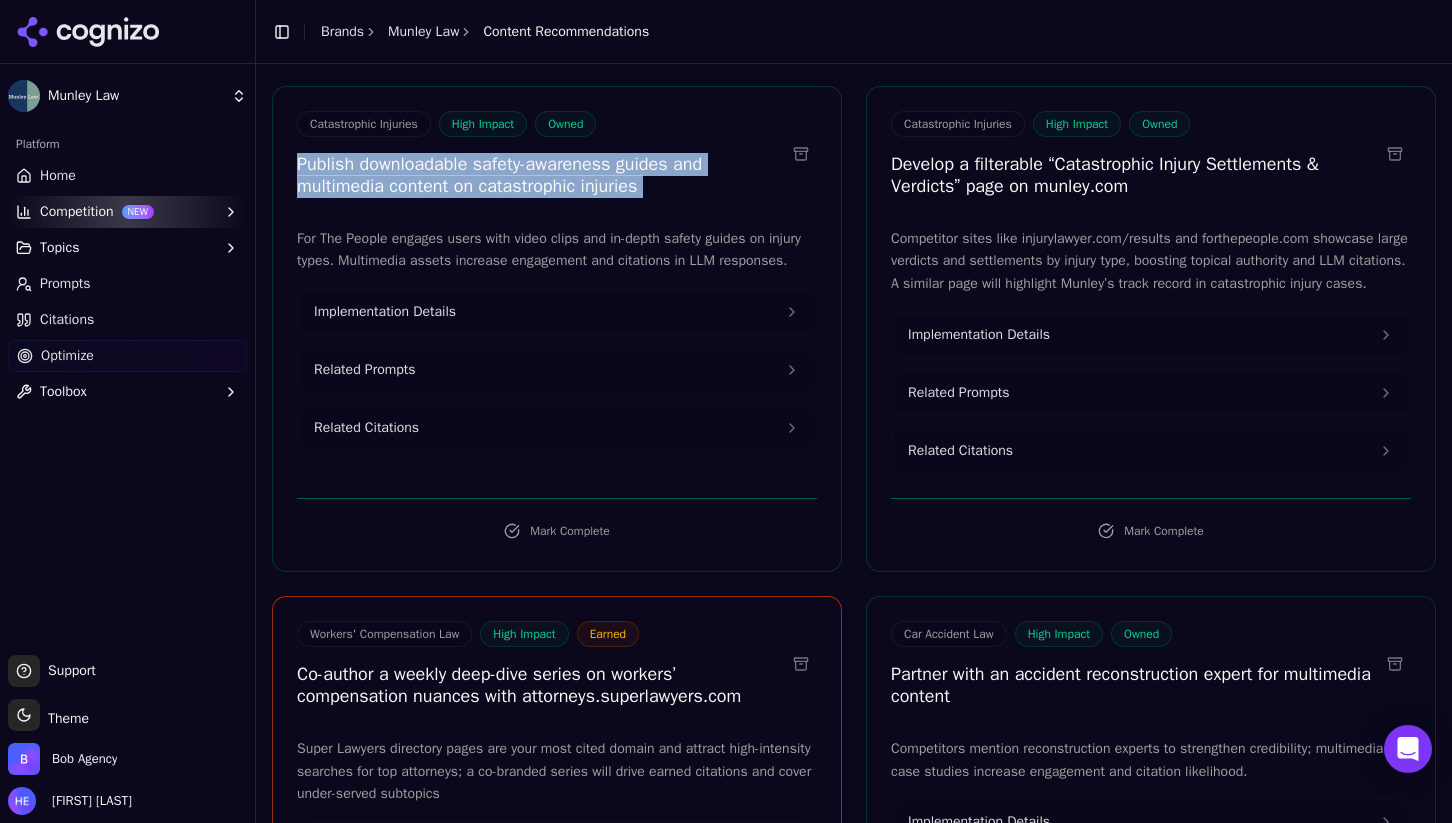 click on "Publish downloadable safety-awareness guides and multimedia content on catastrophic injuries" at bounding box center [541, 175] 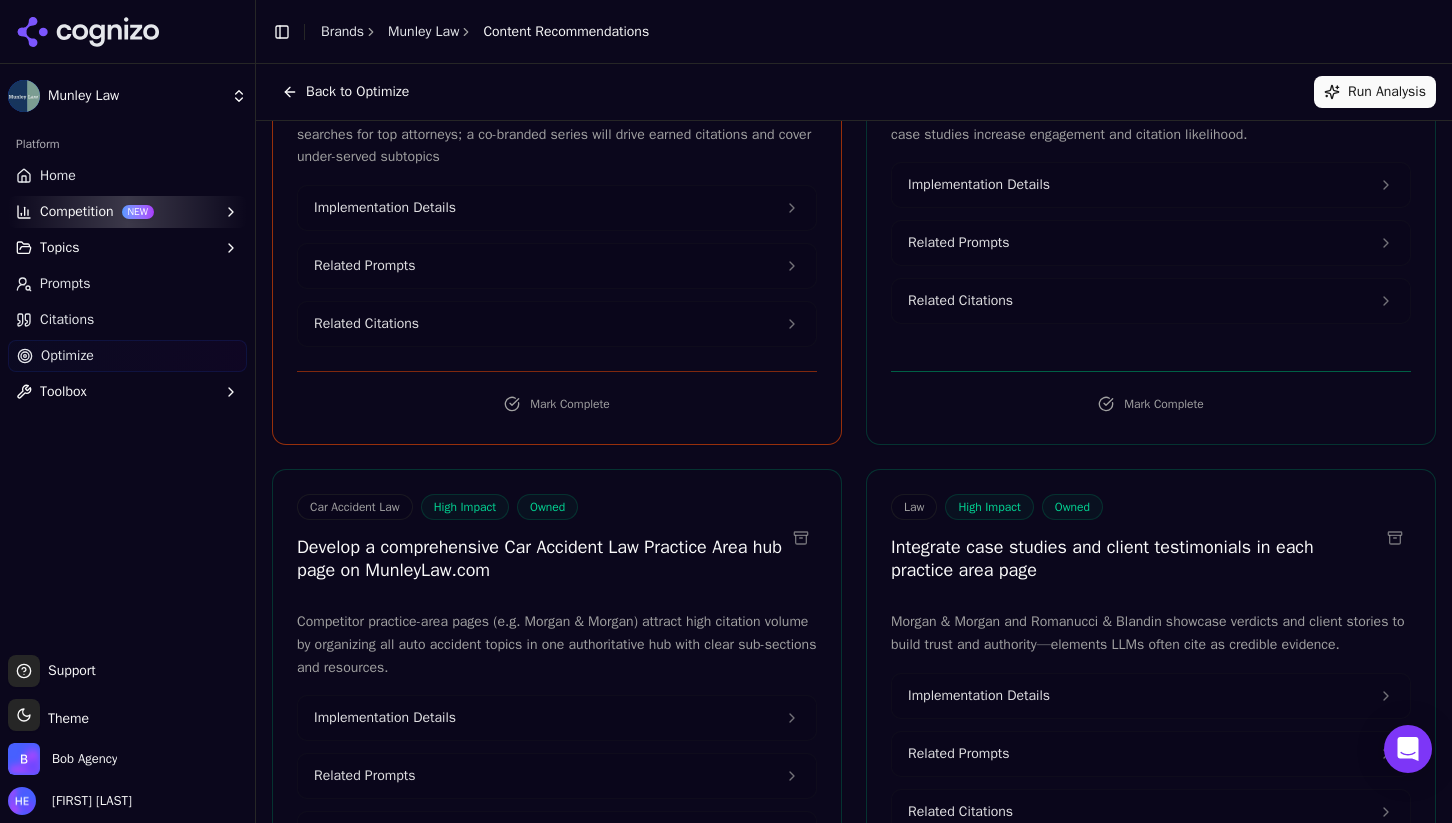 scroll, scrollTop: 1234, scrollLeft: 0, axis: vertical 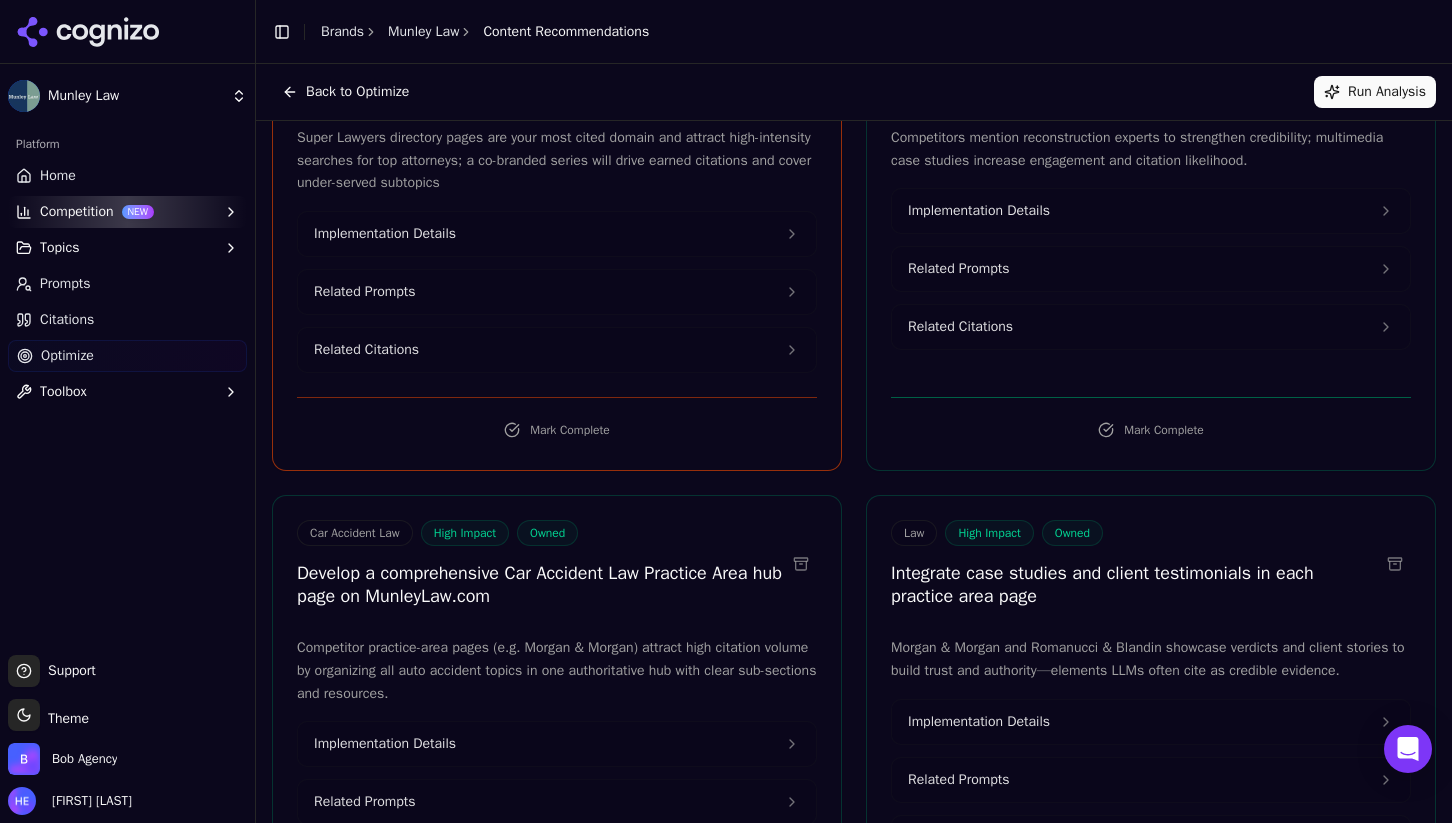 click on "Integrate case studies and client testimonials in each practice area page" at bounding box center [1135, 584] 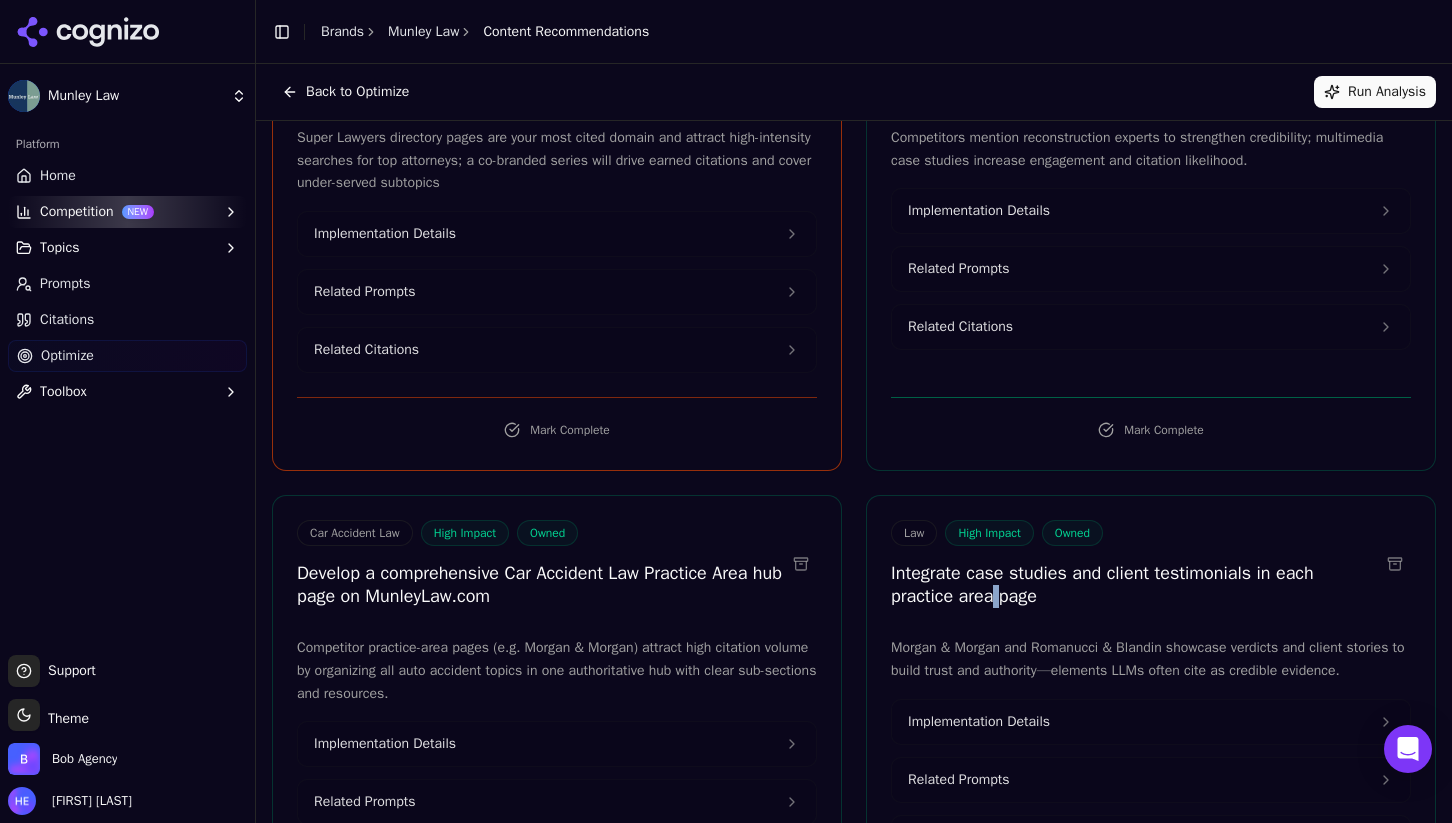 click on "Integrate case studies and client testimonials in each practice area page" at bounding box center (1135, 584) 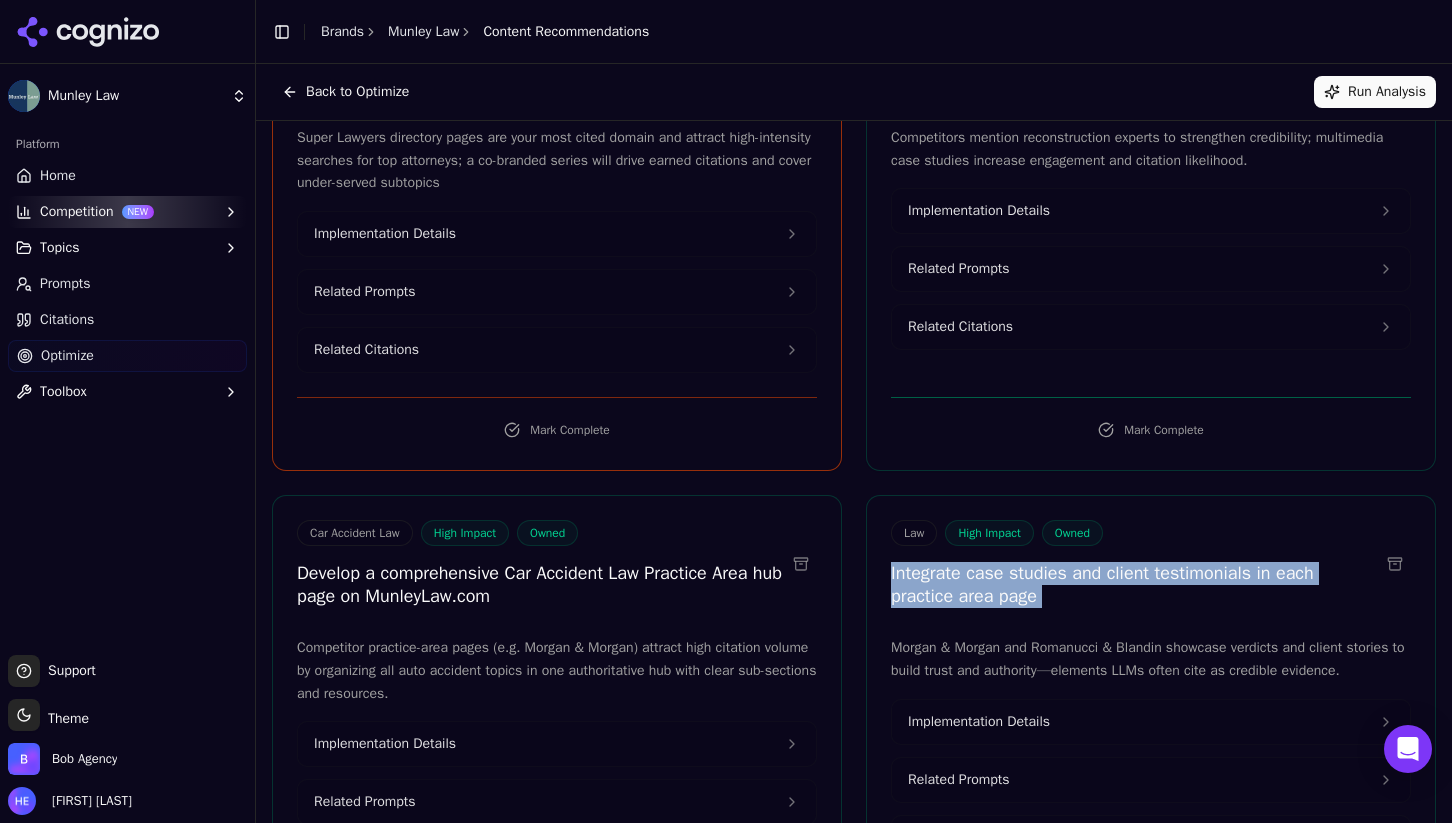 click on "Integrate case studies and client testimonials in each practice area page" at bounding box center (1135, 584) 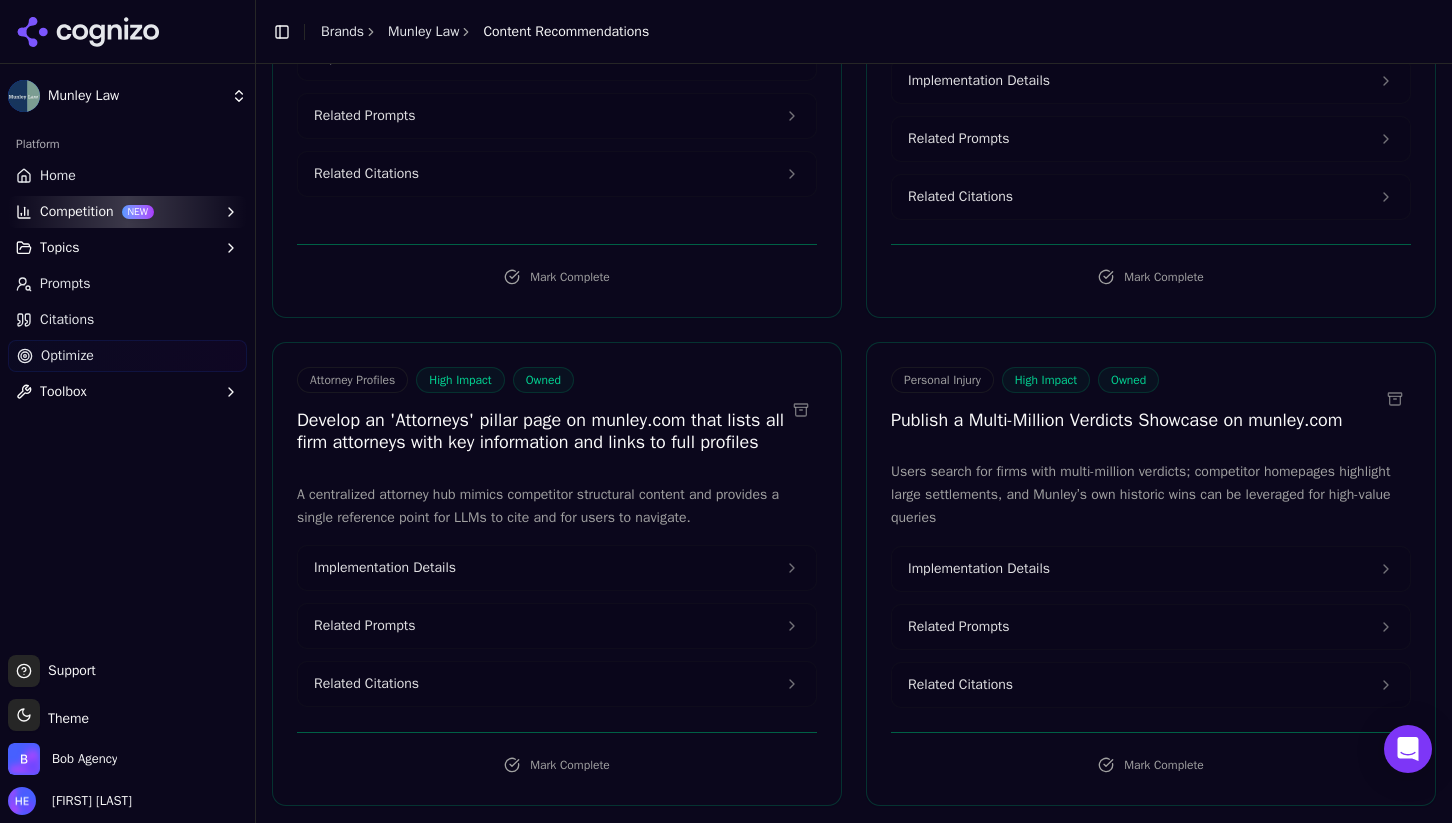 scroll, scrollTop: 2967, scrollLeft: 0, axis: vertical 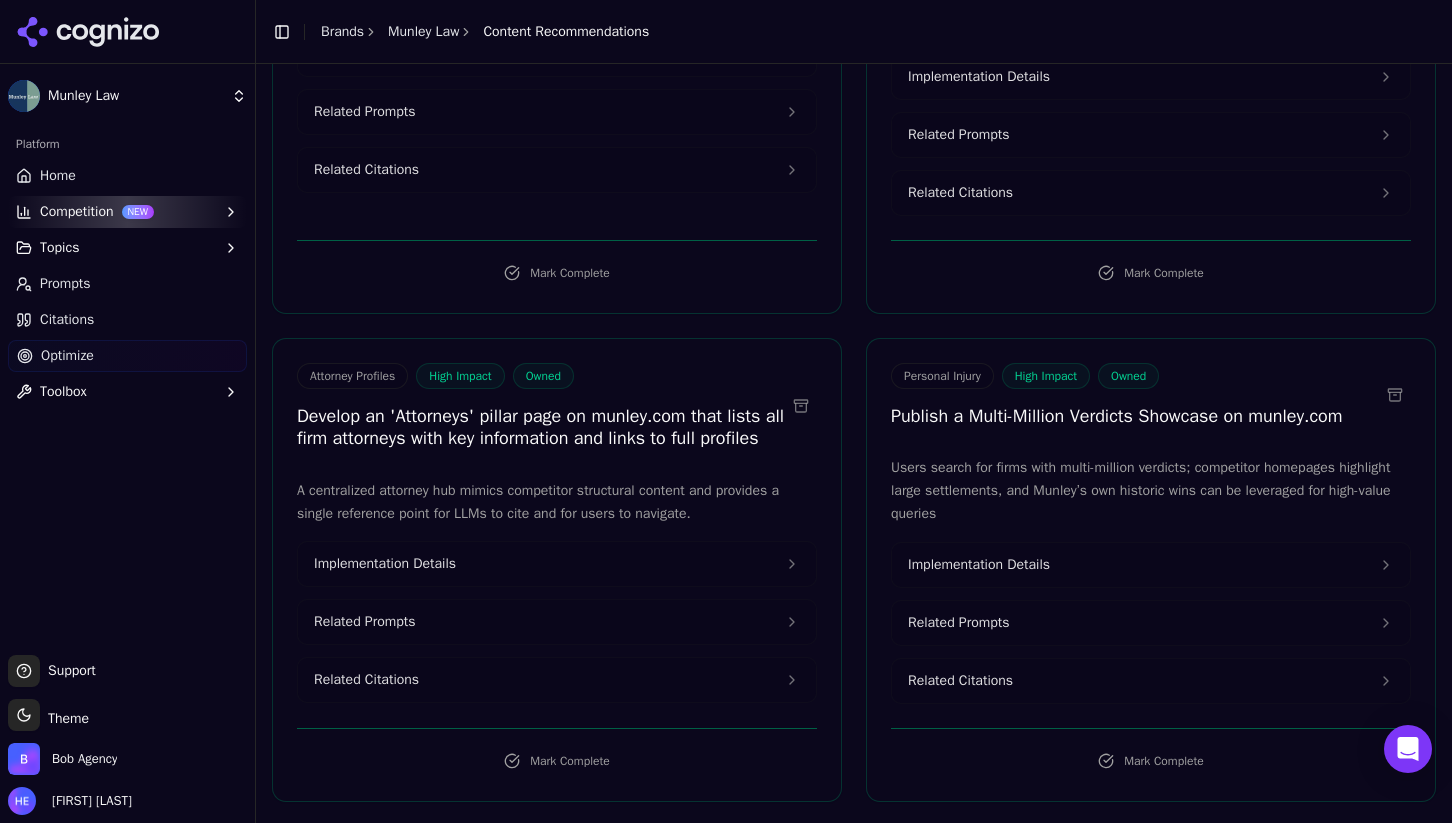 click on "Develop an 'Attorneys' pillar page on munley.com that lists all firm attorneys with key information and links to full profiles" at bounding box center [541, 427] 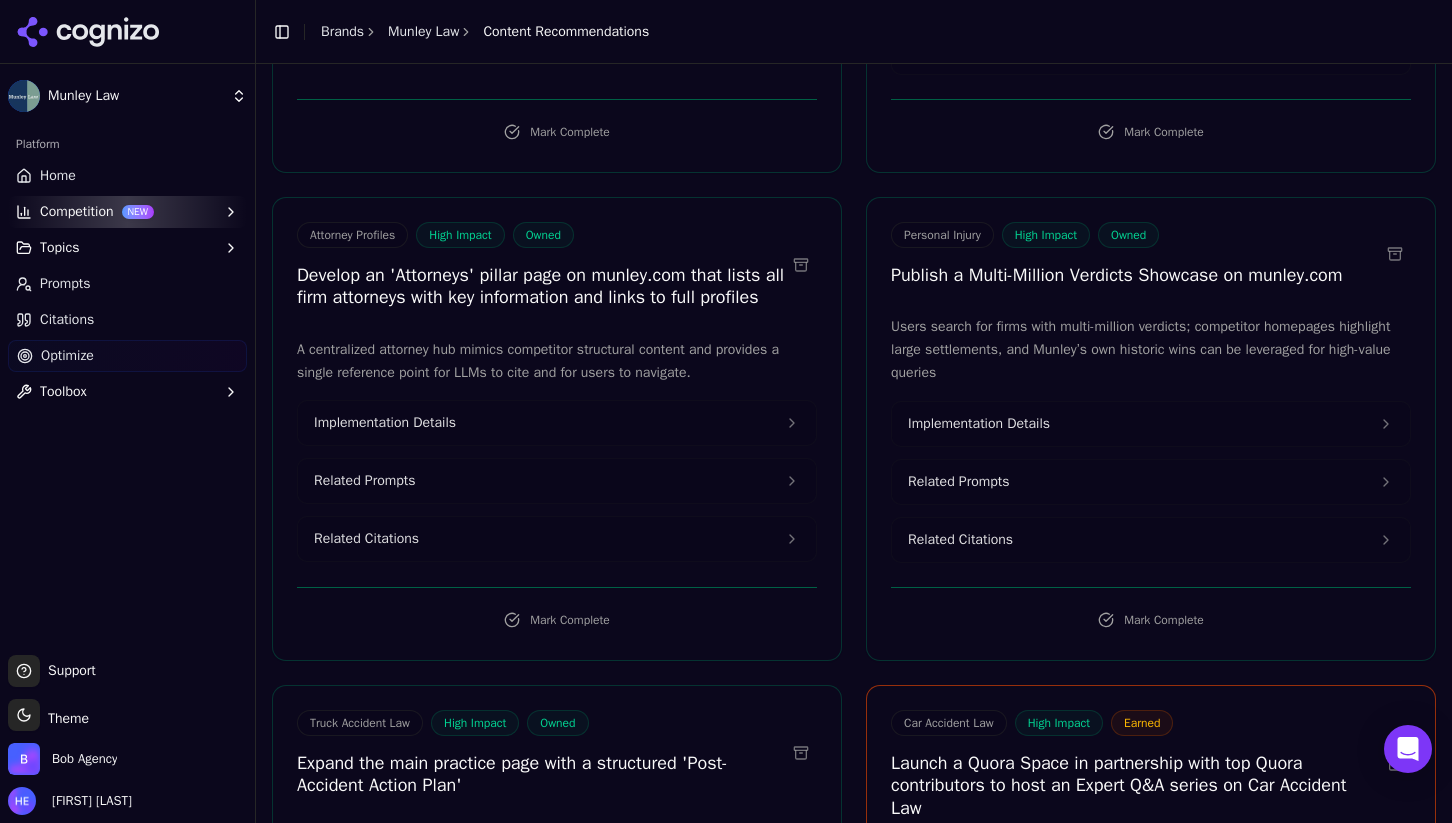 scroll, scrollTop: 3113, scrollLeft: 0, axis: vertical 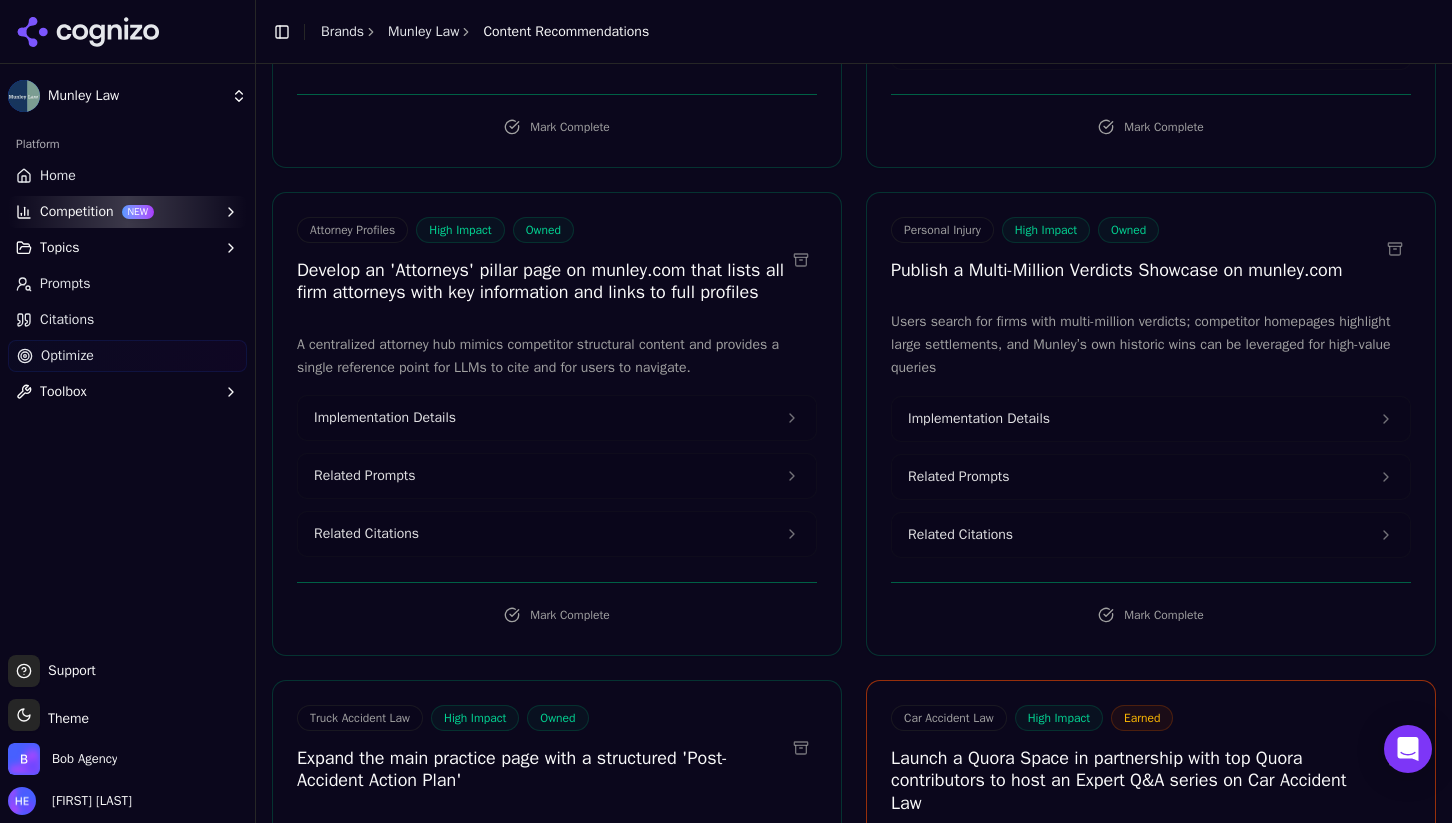 click on "Mark Complete" at bounding box center (557, 615) 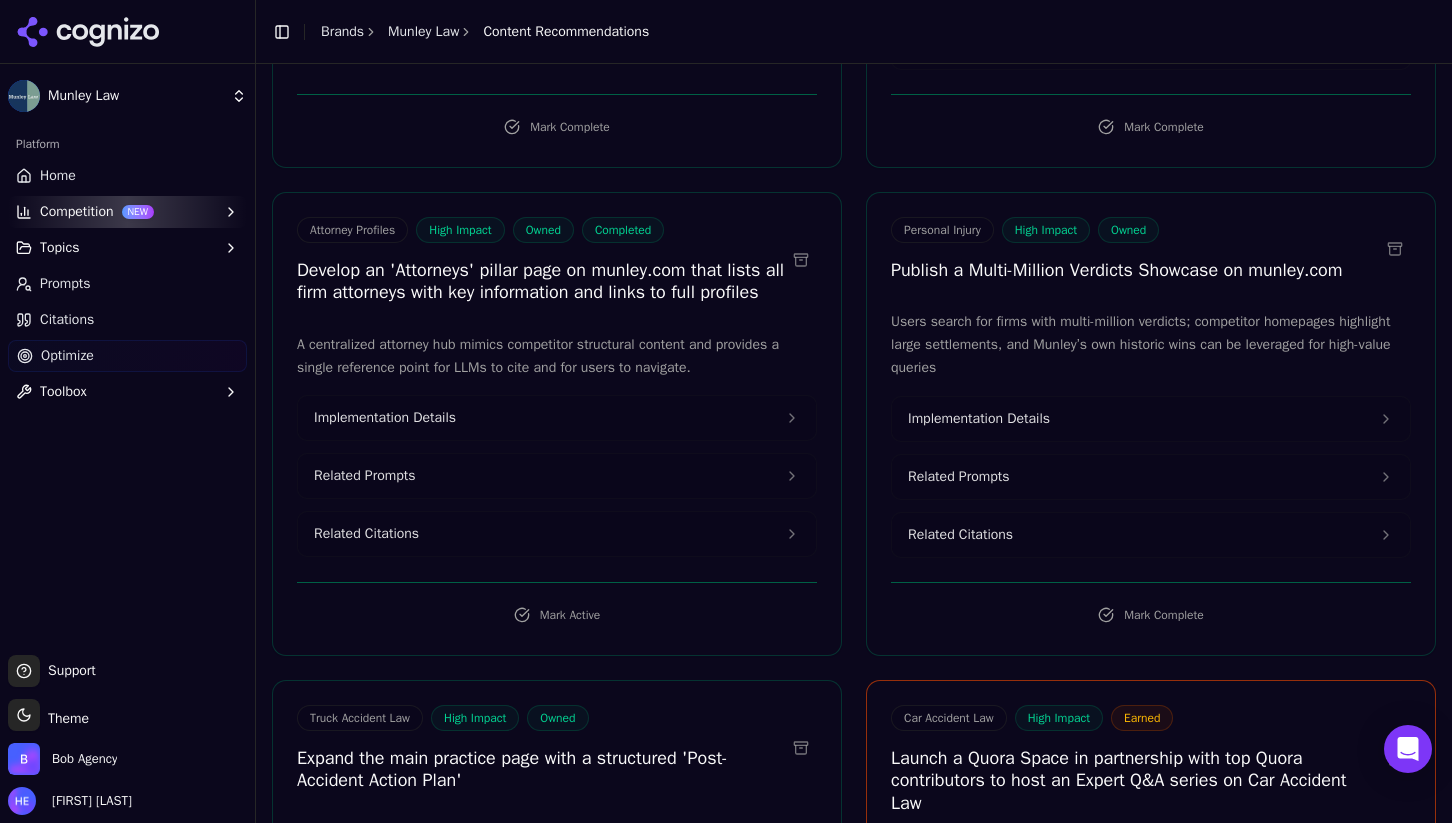 click on "Mark Active" at bounding box center (557, 615) 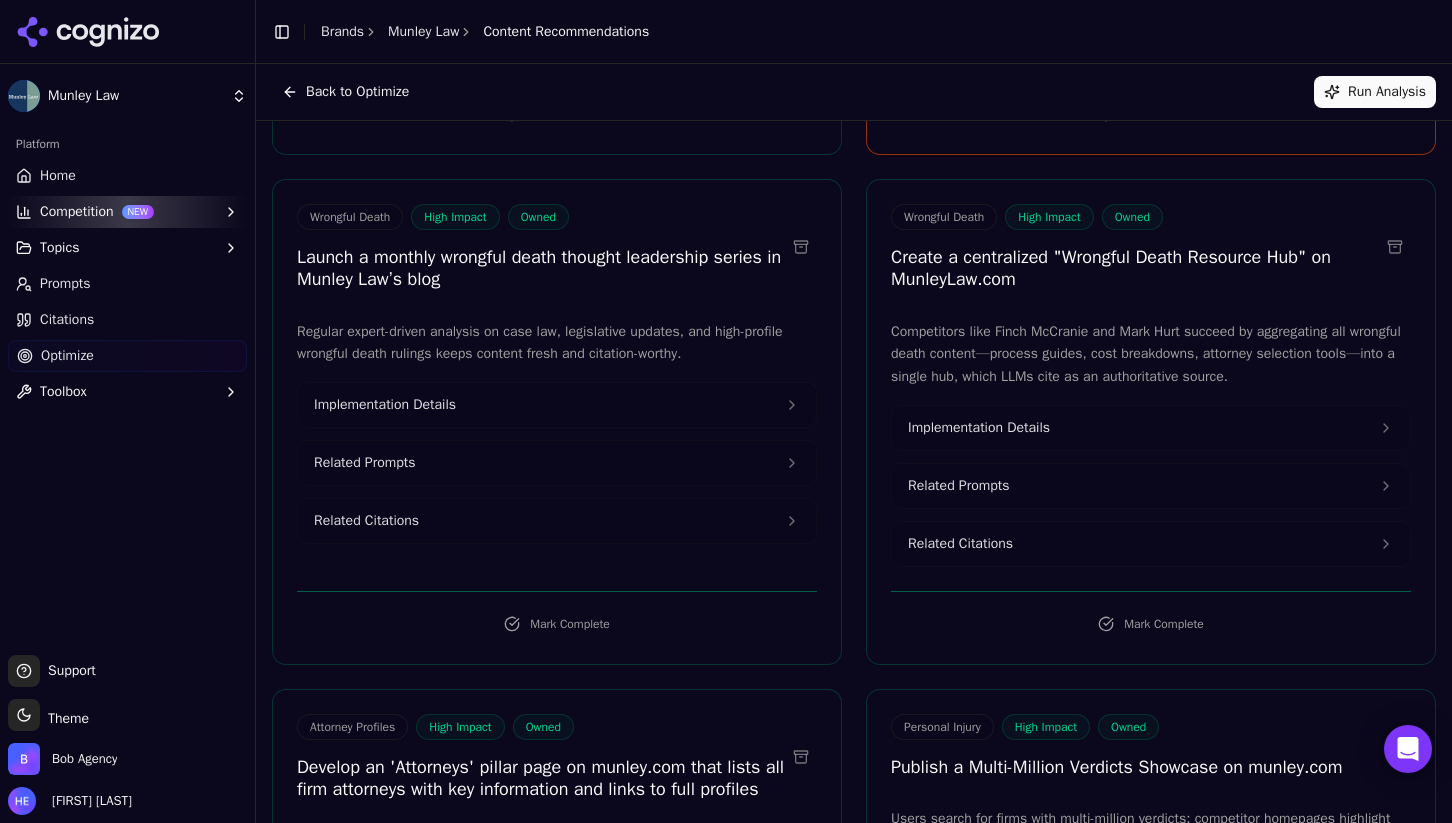 scroll, scrollTop: 2349, scrollLeft: 0, axis: vertical 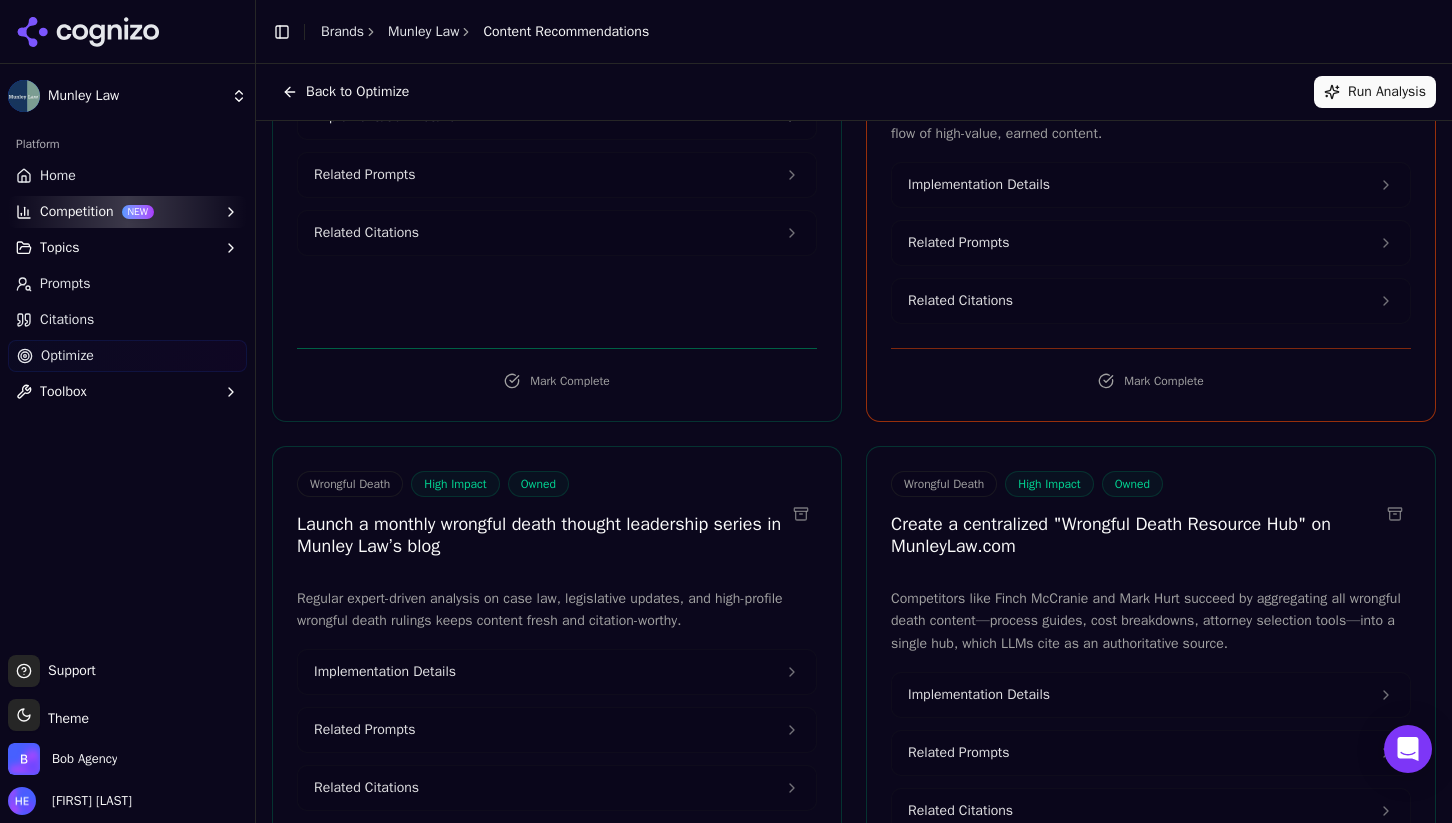 click on "Run Analysis" at bounding box center [1375, 92] 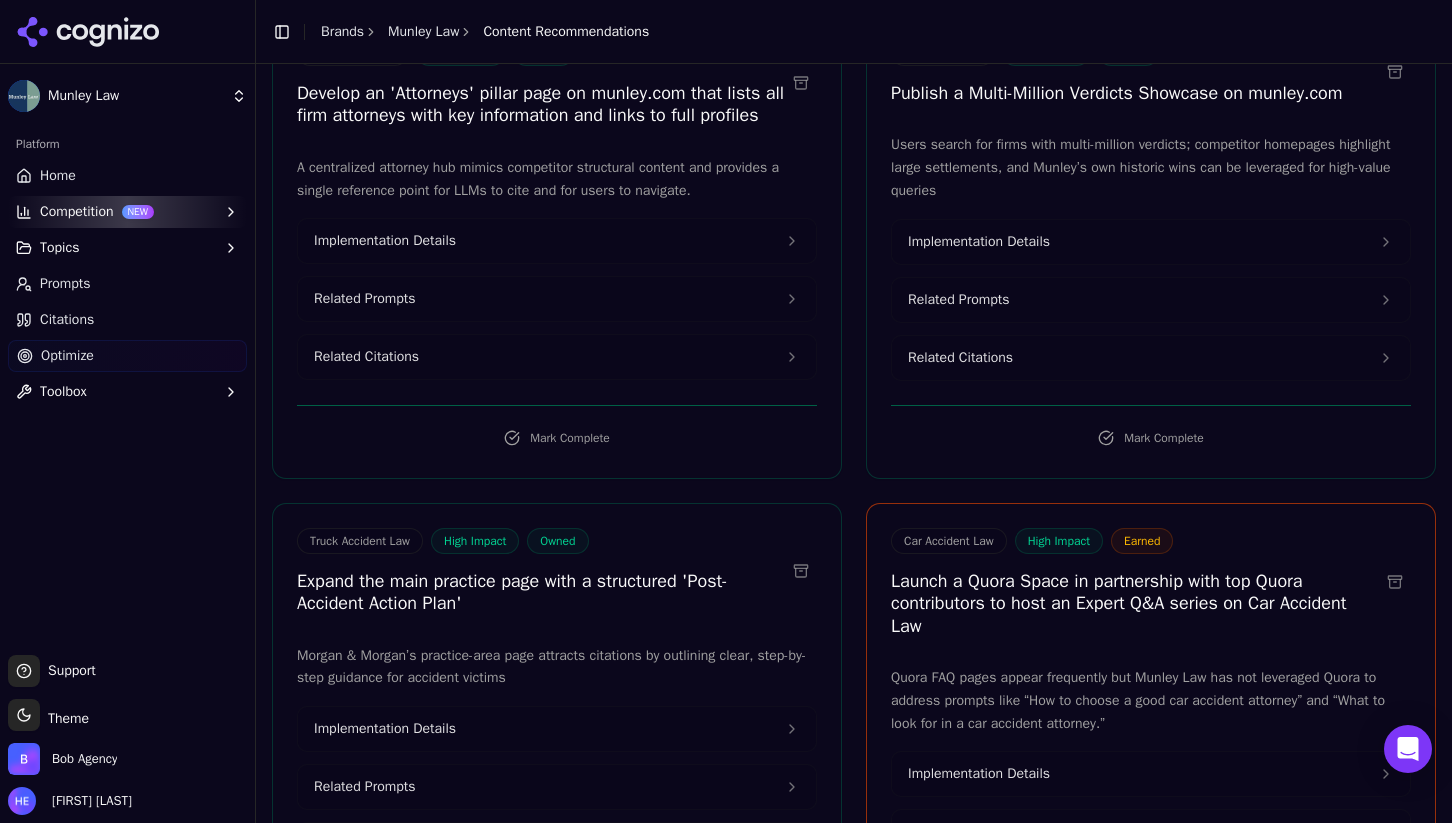 scroll, scrollTop: 3428, scrollLeft: 0, axis: vertical 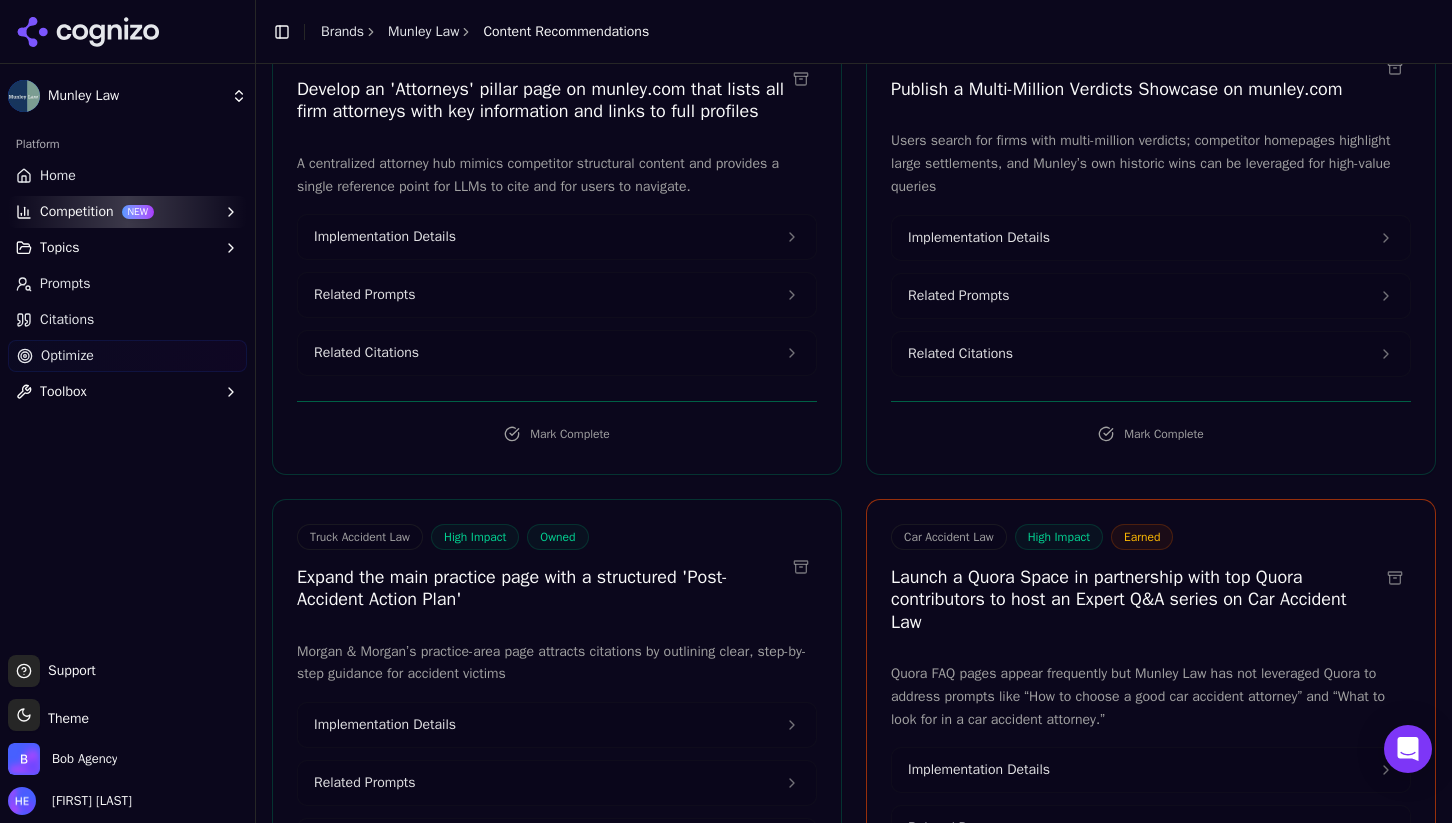 click on "Launch a Quora Space in partnership with top Quora contributors to host an Expert Q&A series on Car Accident Law" at bounding box center (1135, 600) 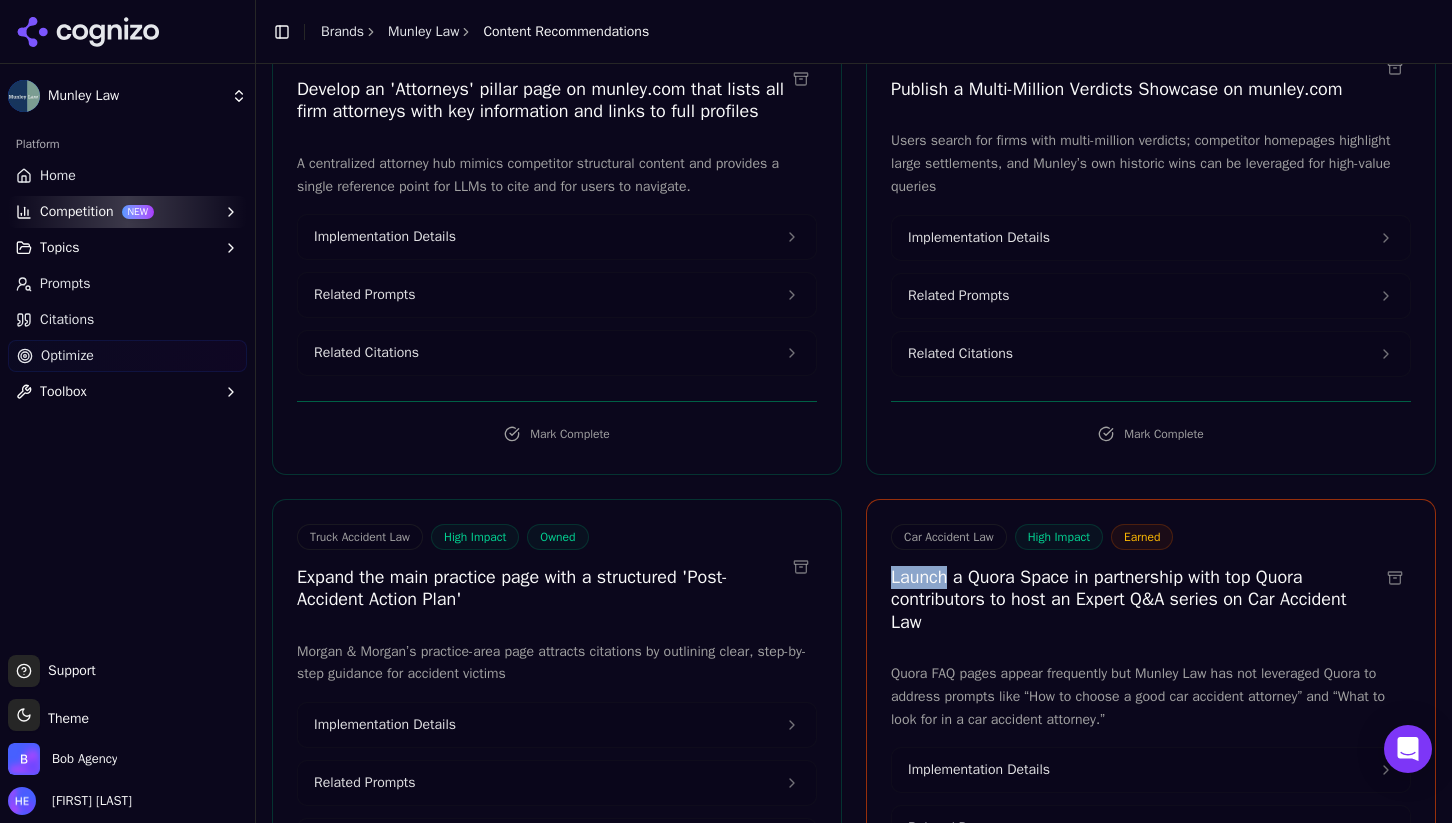 click on "Launch a Quora Space in partnership with top Quora contributors to host an Expert Q&A series on Car Accident Law" at bounding box center [1135, 600] 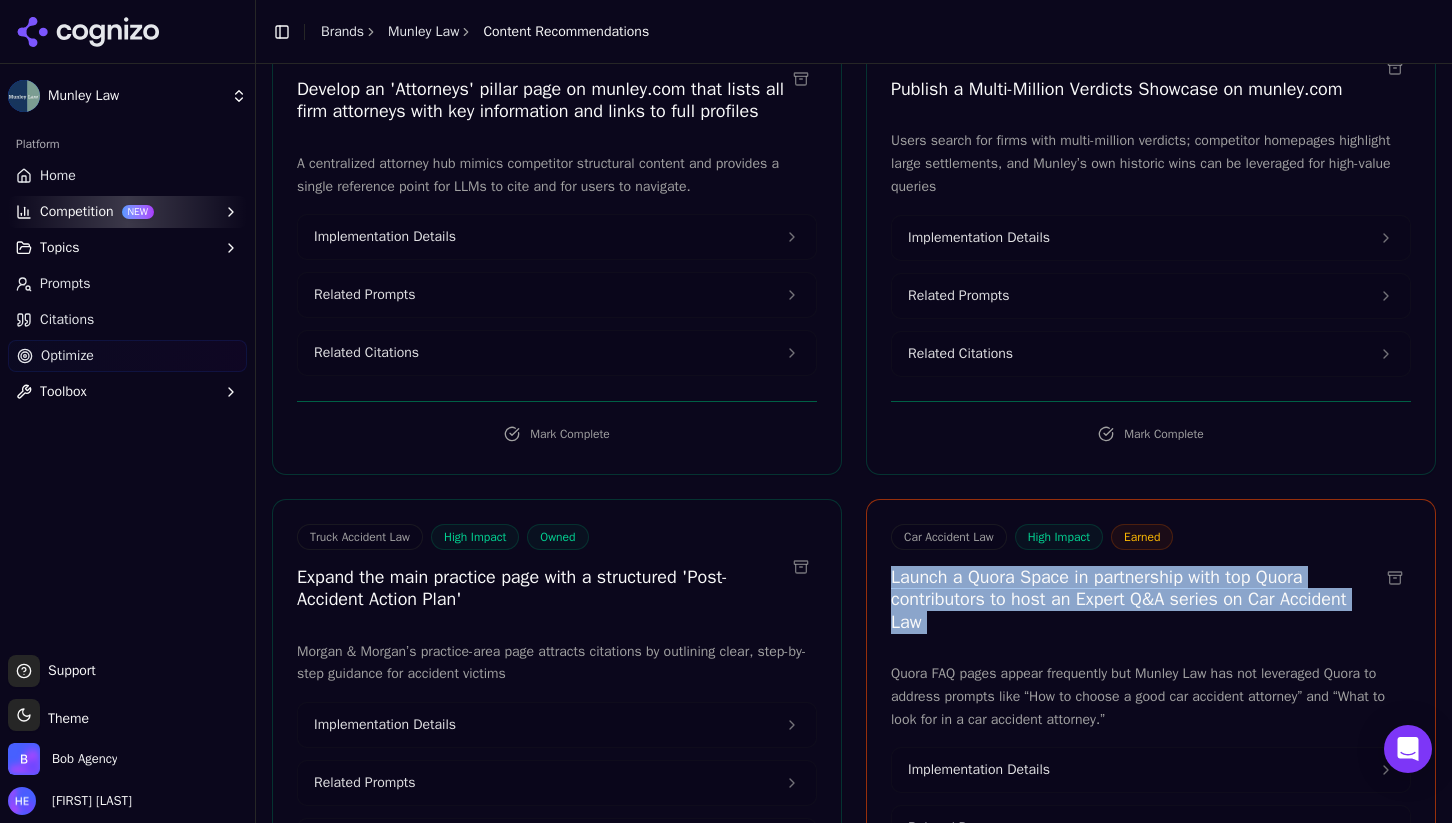 click on "Launch a Quora Space in partnership with top Quora contributors to host an Expert Q&A series on Car Accident Law" at bounding box center [1135, 600] 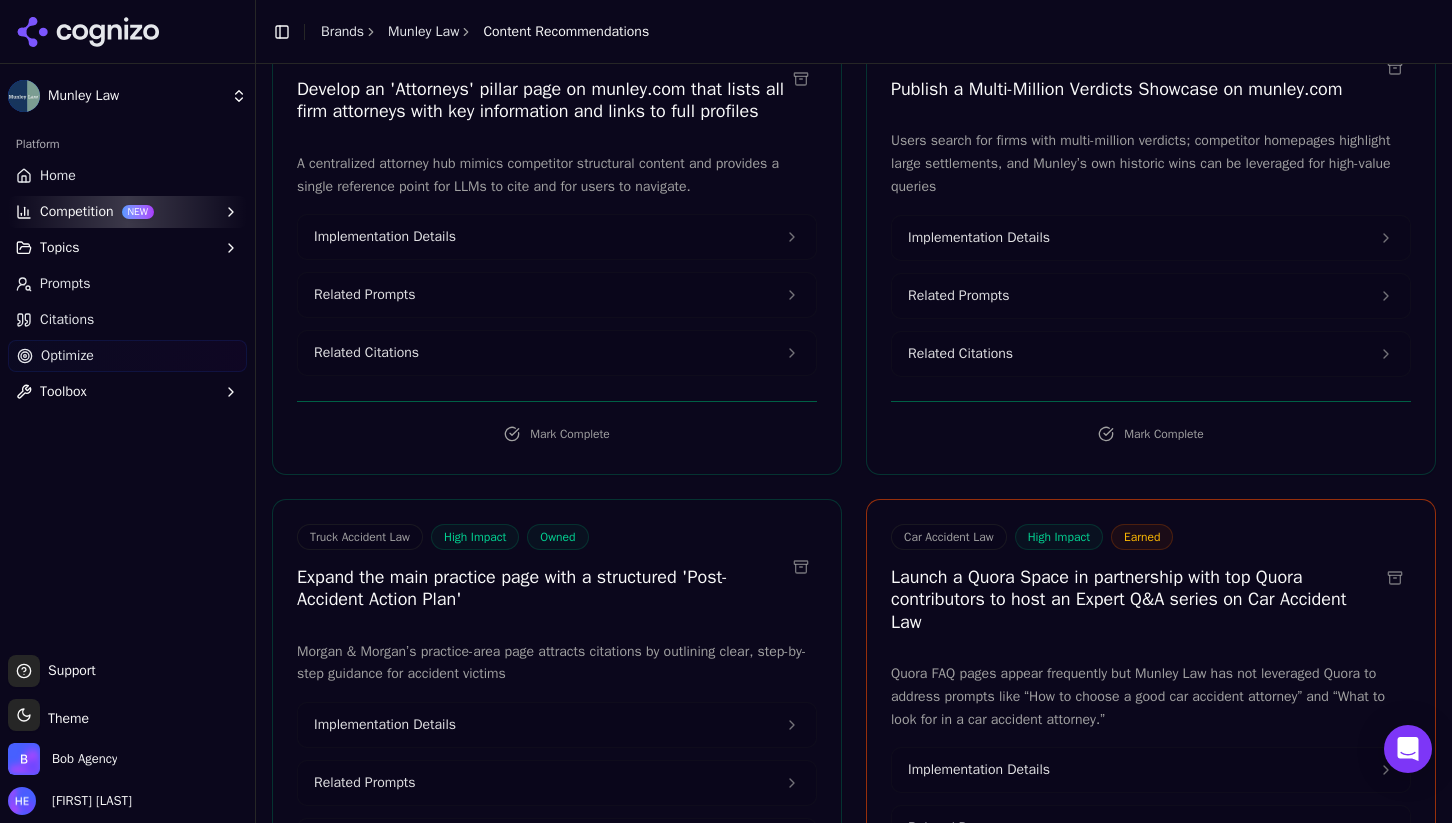 click on "Launch a Quora Space in partnership with top Quora contributors to host an Expert Q&A series on Car Accident Law" at bounding box center (1135, 600) 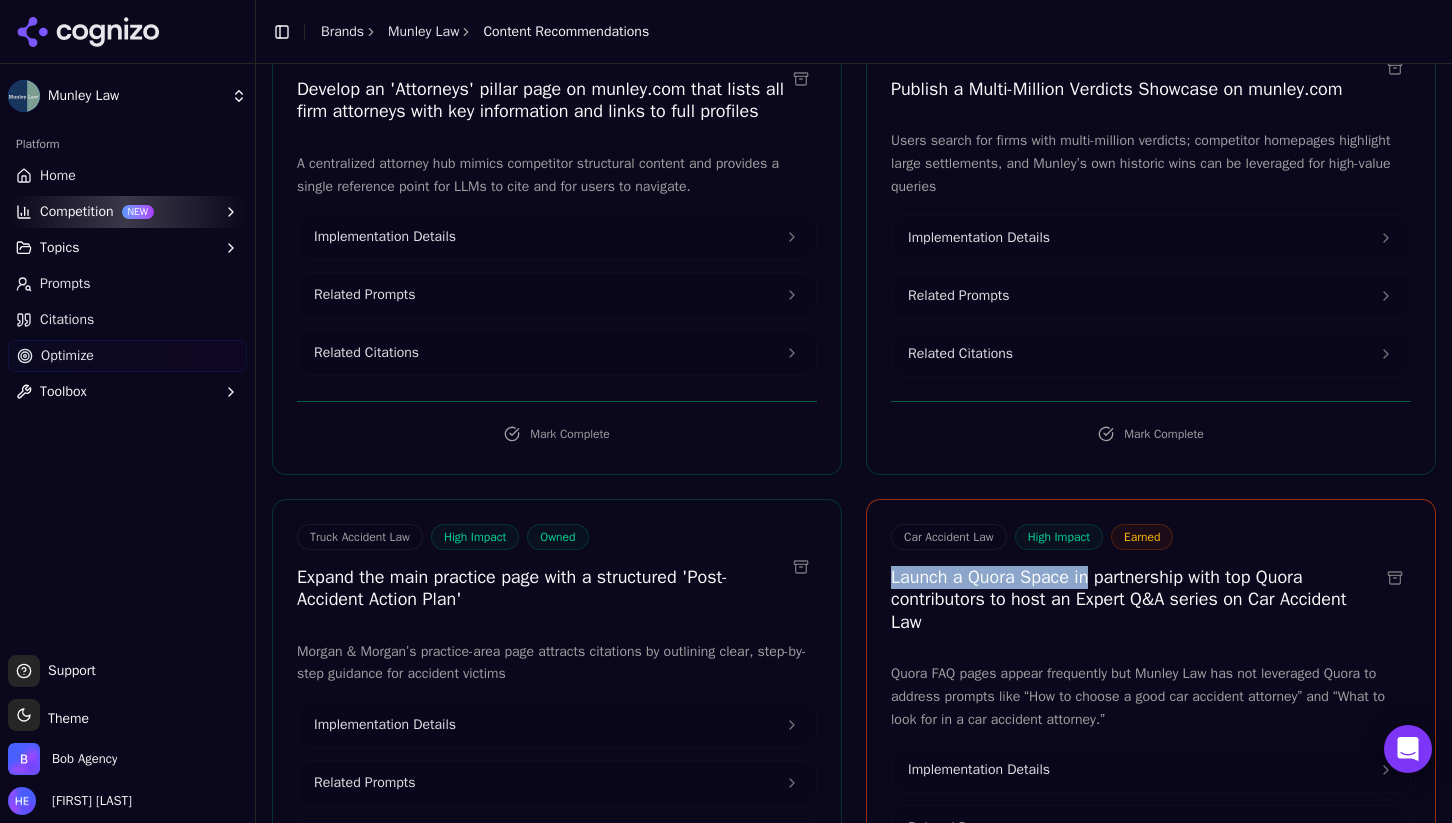 drag, startPoint x: 917, startPoint y: 646, endPoint x: 1088, endPoint y: 649, distance: 171.0263 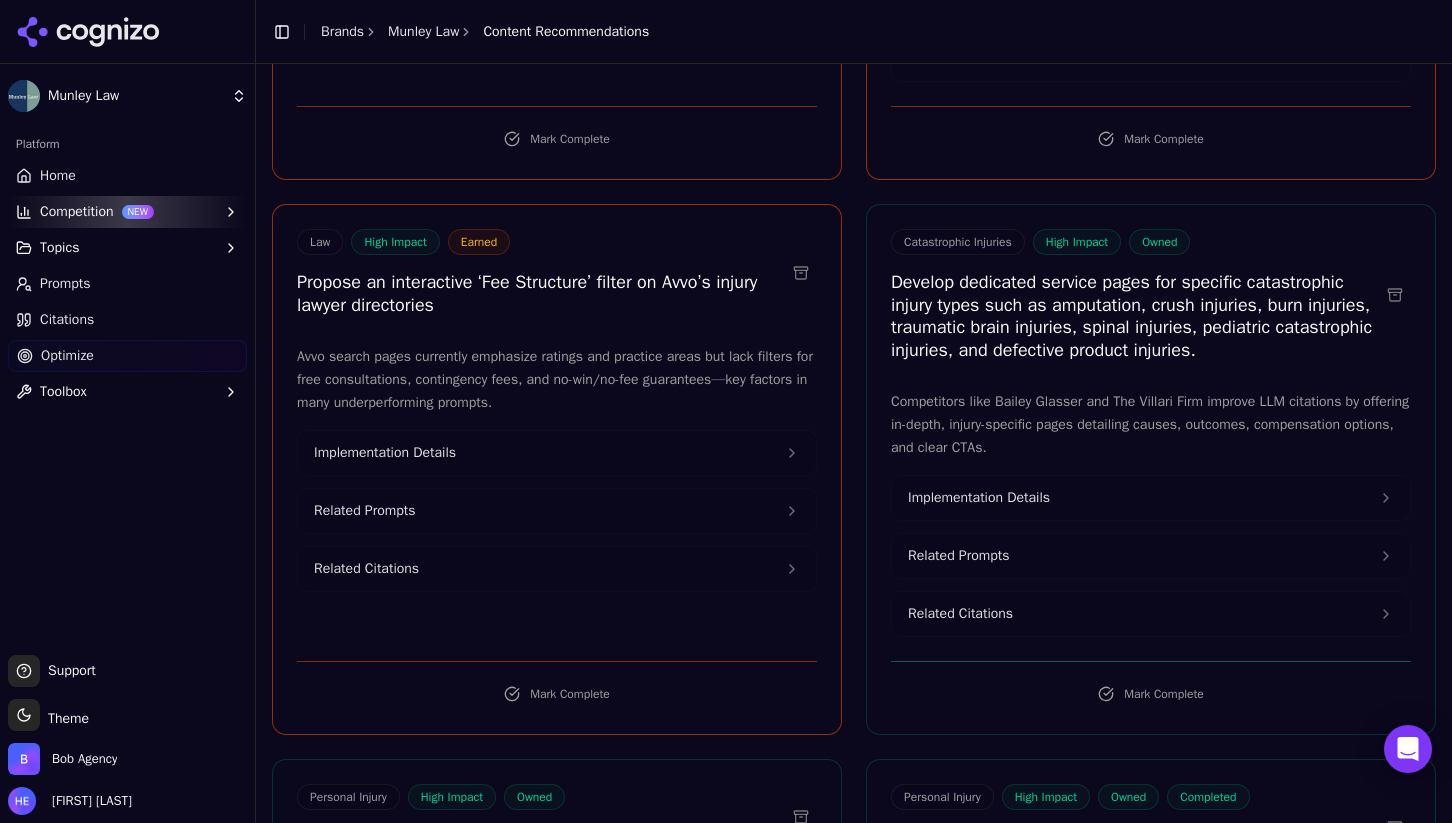 scroll, scrollTop: 6811, scrollLeft: 0, axis: vertical 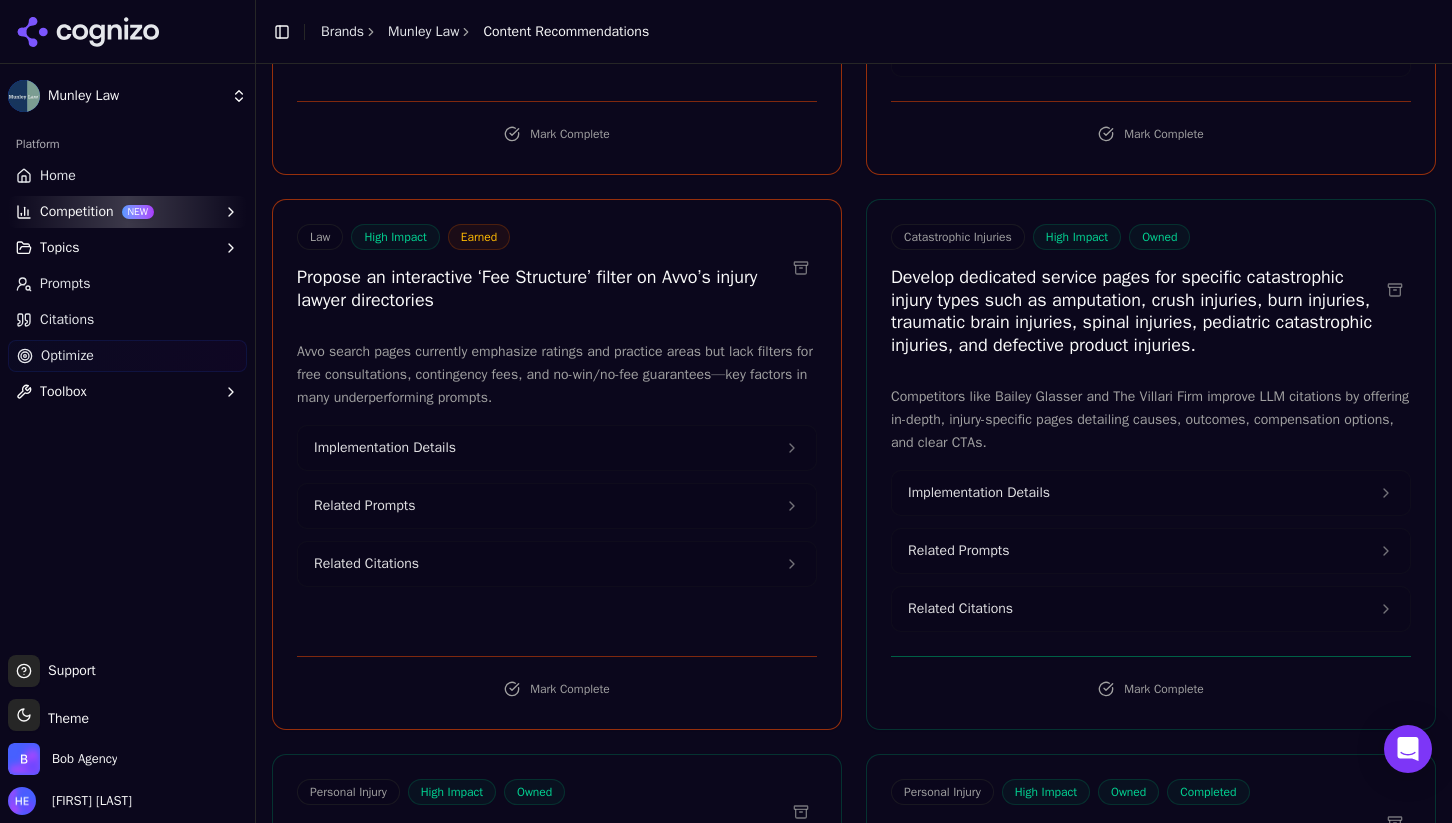 click on "Develop dedicated service pages for specific catastrophic injury types such as amputation, crush injuries, burn injuries, traumatic brain injuries, spinal injuries, pediatric catastrophic injuries, and defective product injuries." at bounding box center (1135, 311) 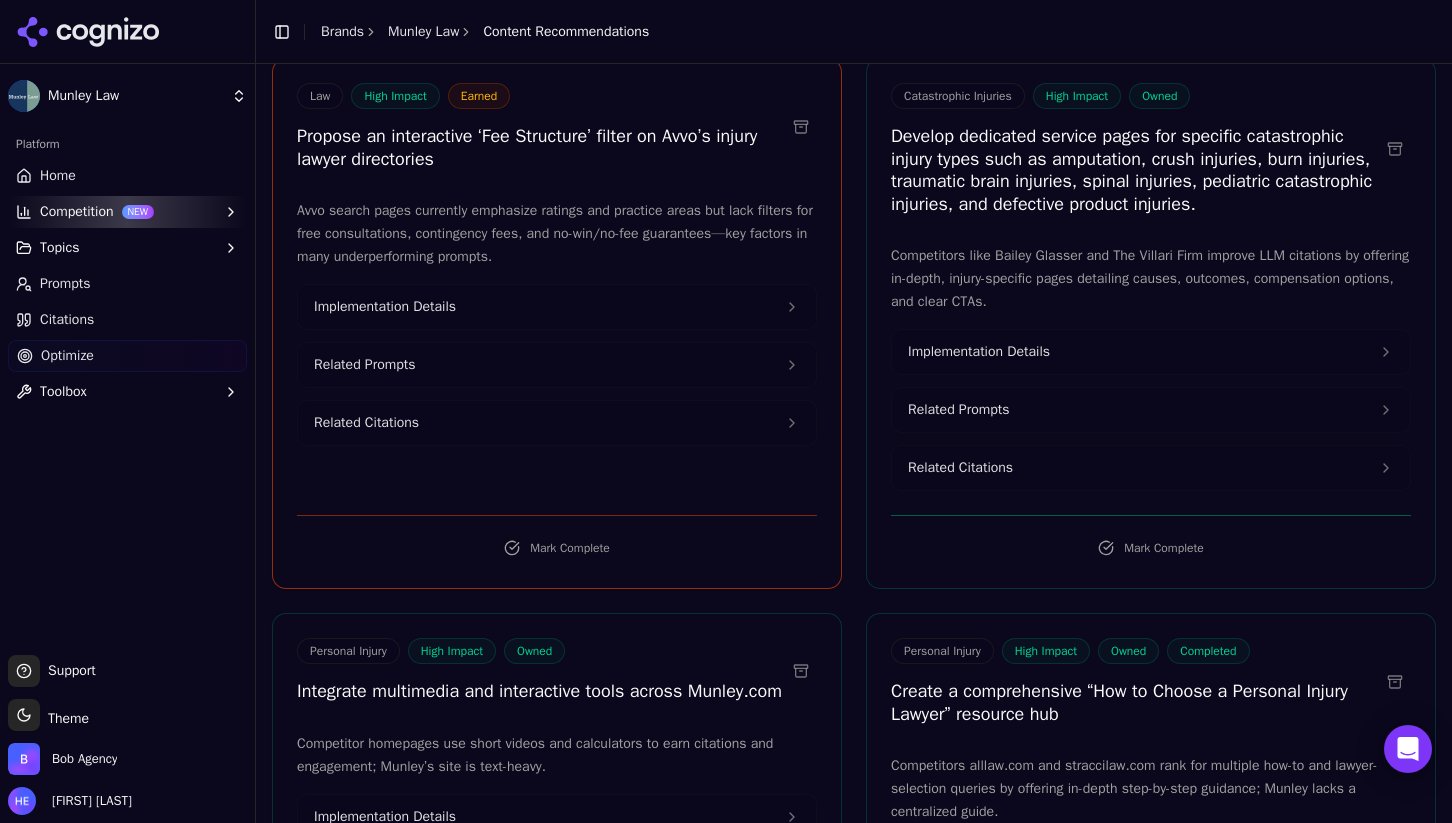scroll, scrollTop: 6958, scrollLeft: 0, axis: vertical 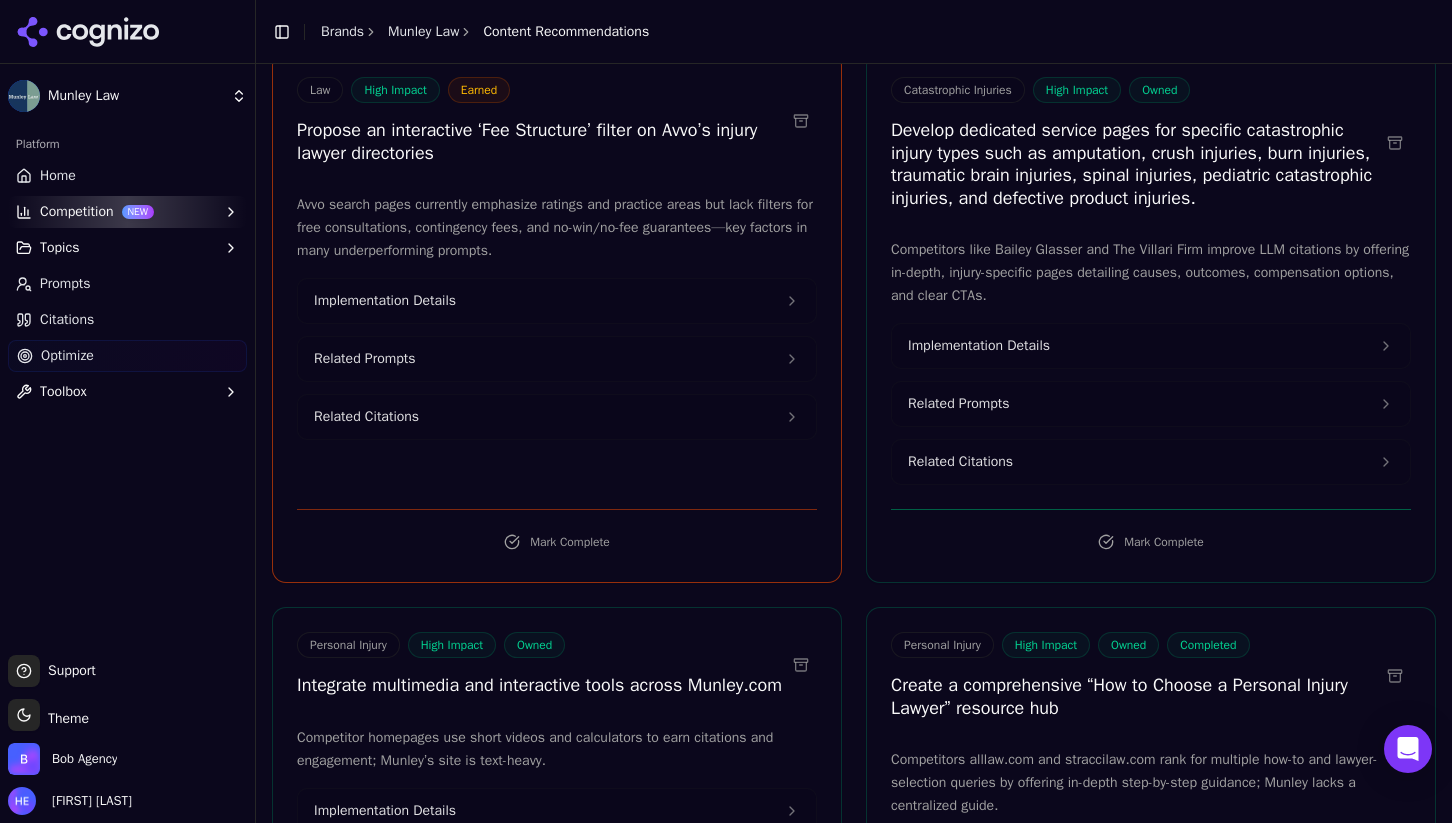 click on "Propose an interactive ‘Fee Structure’ filter on Avvo’s injury lawyer directories" at bounding box center (541, 141) 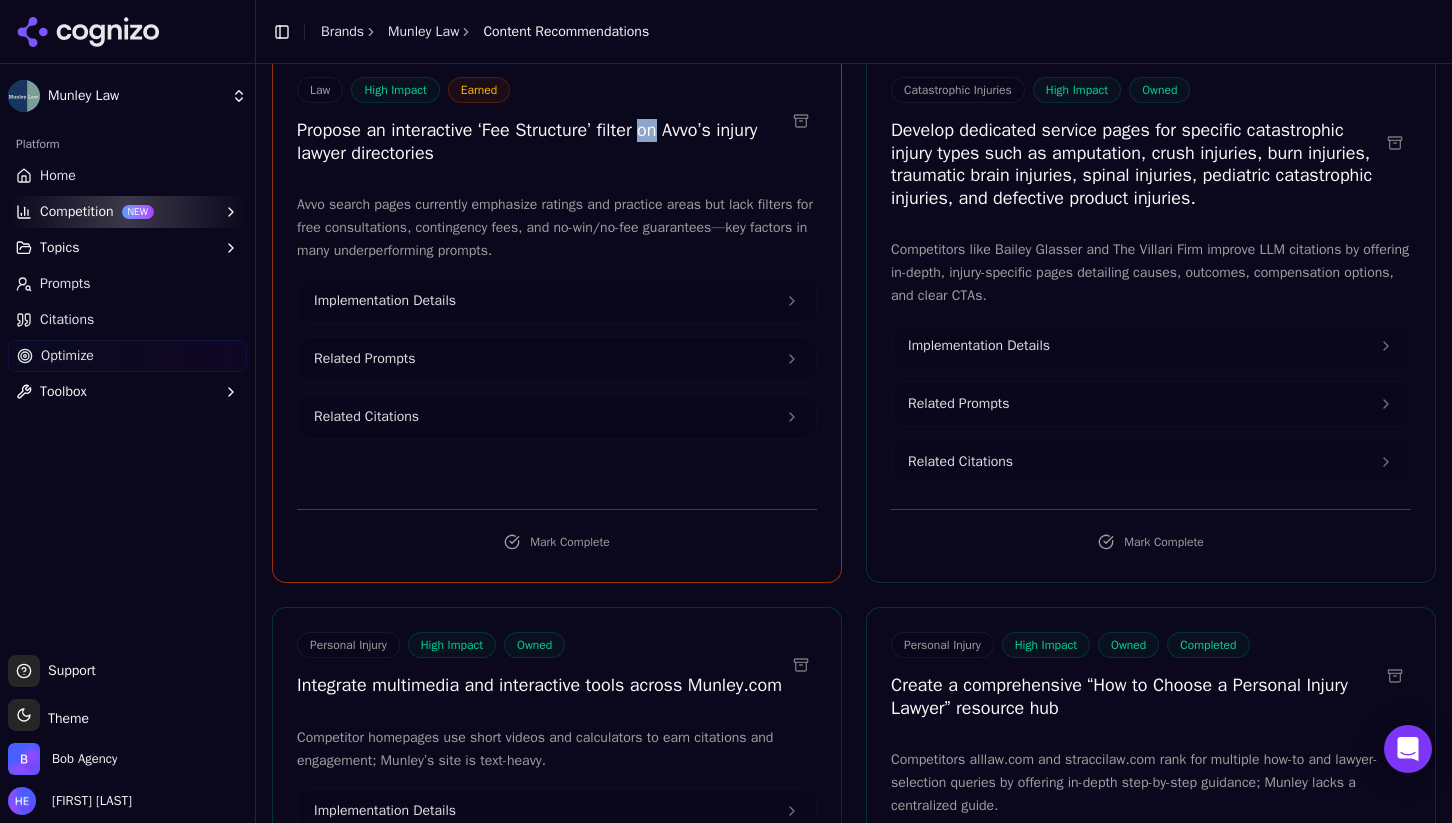 click on "Propose an interactive ‘Fee Structure’ filter on Avvo’s injury lawyer directories" at bounding box center (541, 141) 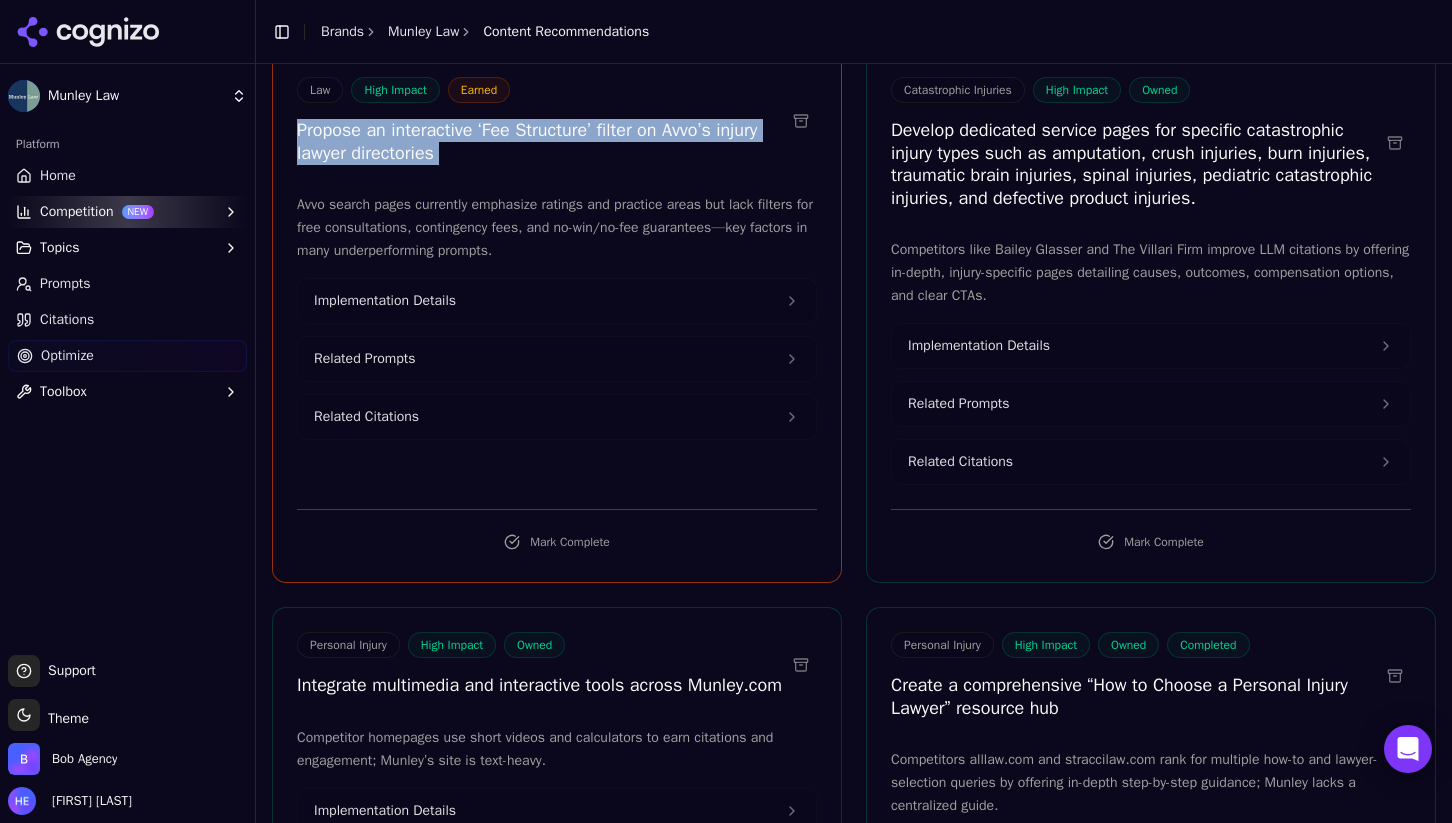 click on "Propose an interactive ‘Fee Structure’ filter on Avvo’s injury lawyer directories" at bounding box center [541, 141] 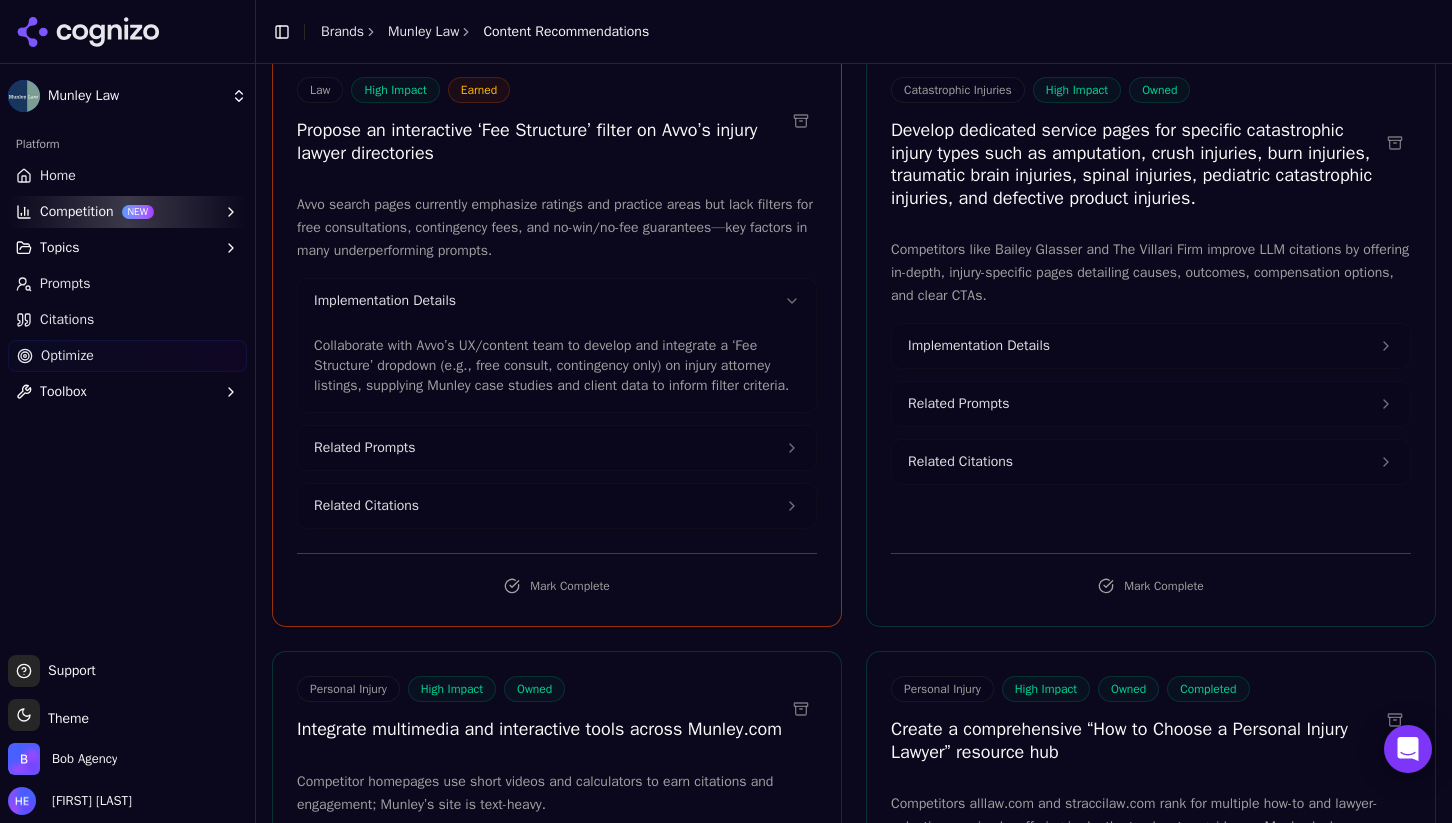 click on "Collaborate with Avvo’s UX/content team to develop and integrate a ‘Fee Structure’ dropdown (e.g., free consult, contingency only) on injury attorney listings, supplying Munley case studies and client data to inform filter criteria." at bounding box center (557, 366) 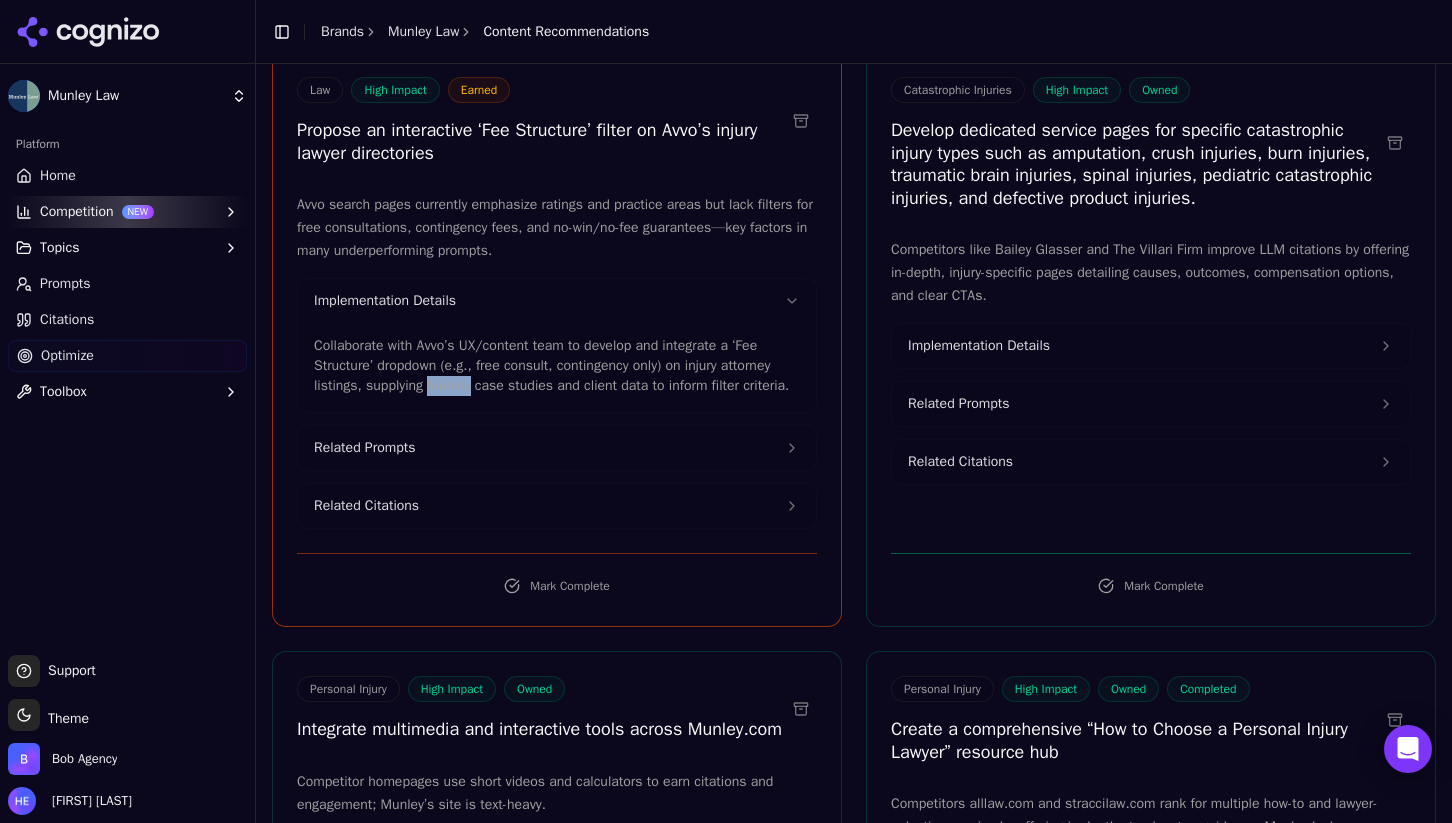 click on "Collaborate with Avvo’s UX/content team to develop and integrate a ‘Fee Structure’ dropdown (e.g., free consult, contingency only) on injury attorney listings, supplying Munley case studies and client data to inform filter criteria." at bounding box center (557, 366) 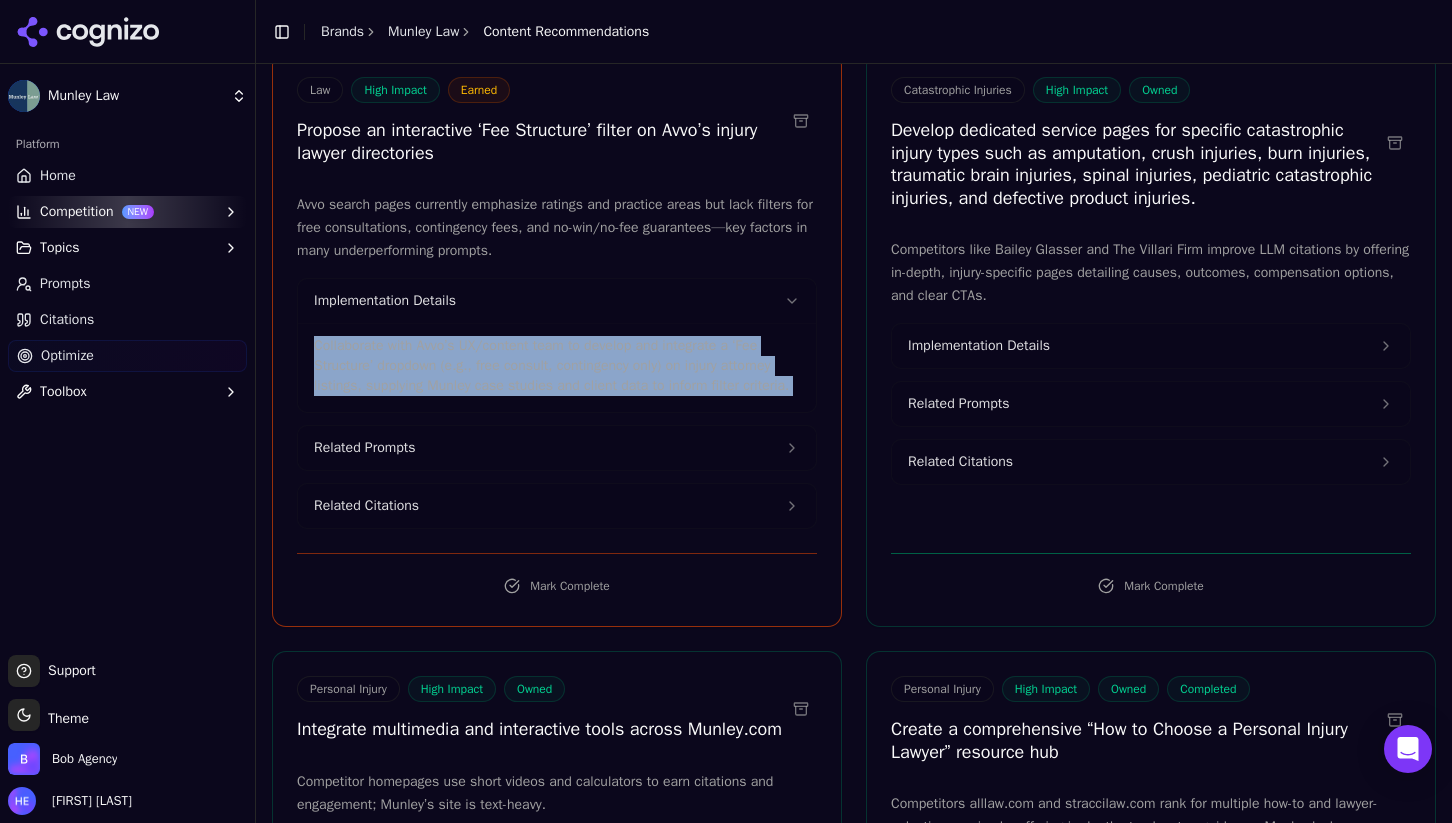 click on "Collaborate with Avvo’s UX/content team to develop and integrate a ‘Fee Structure’ dropdown (e.g., free consult, contingency only) on injury attorney listings, supplying Munley case studies and client data to inform filter criteria." at bounding box center [557, 366] 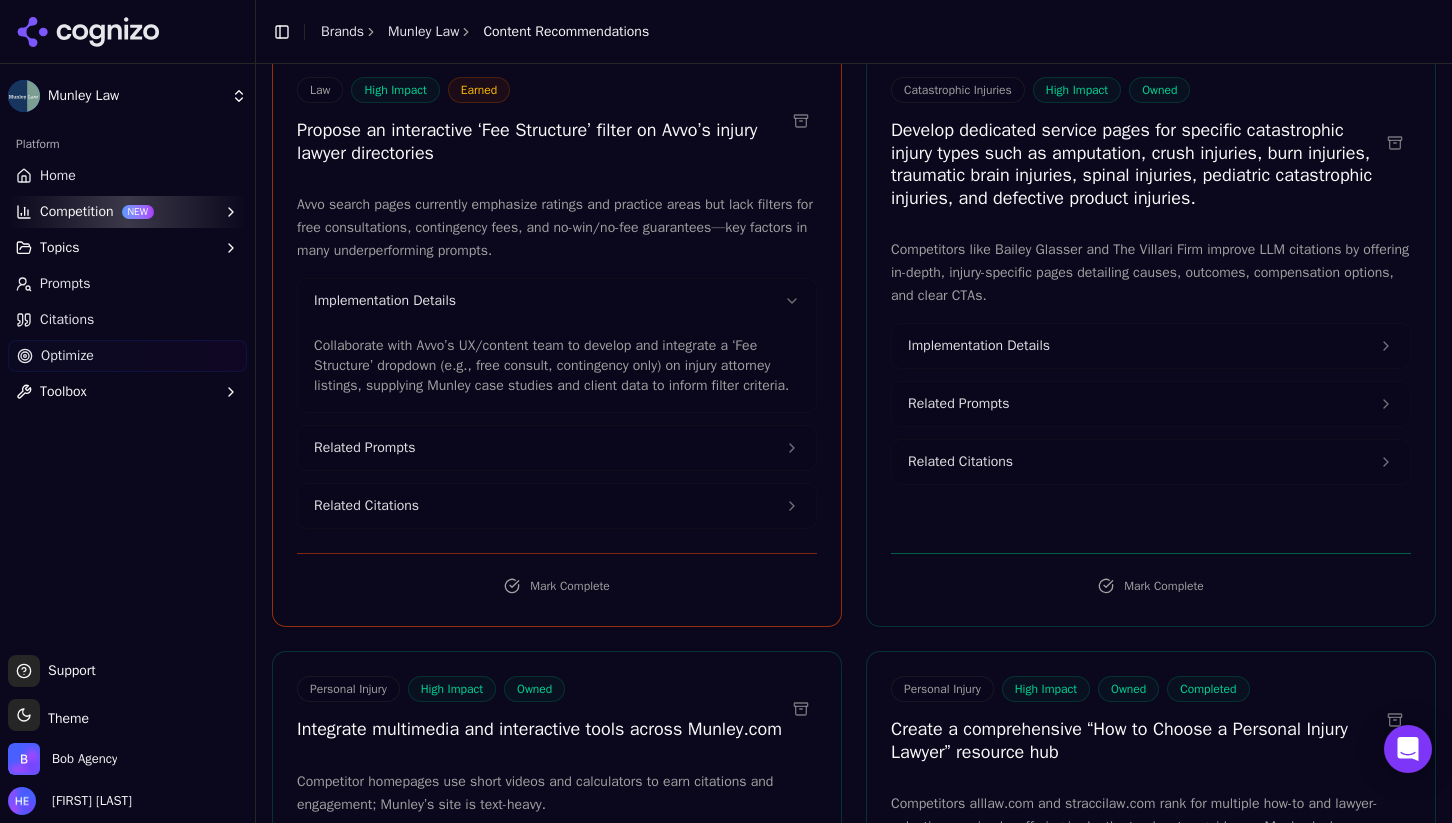 click 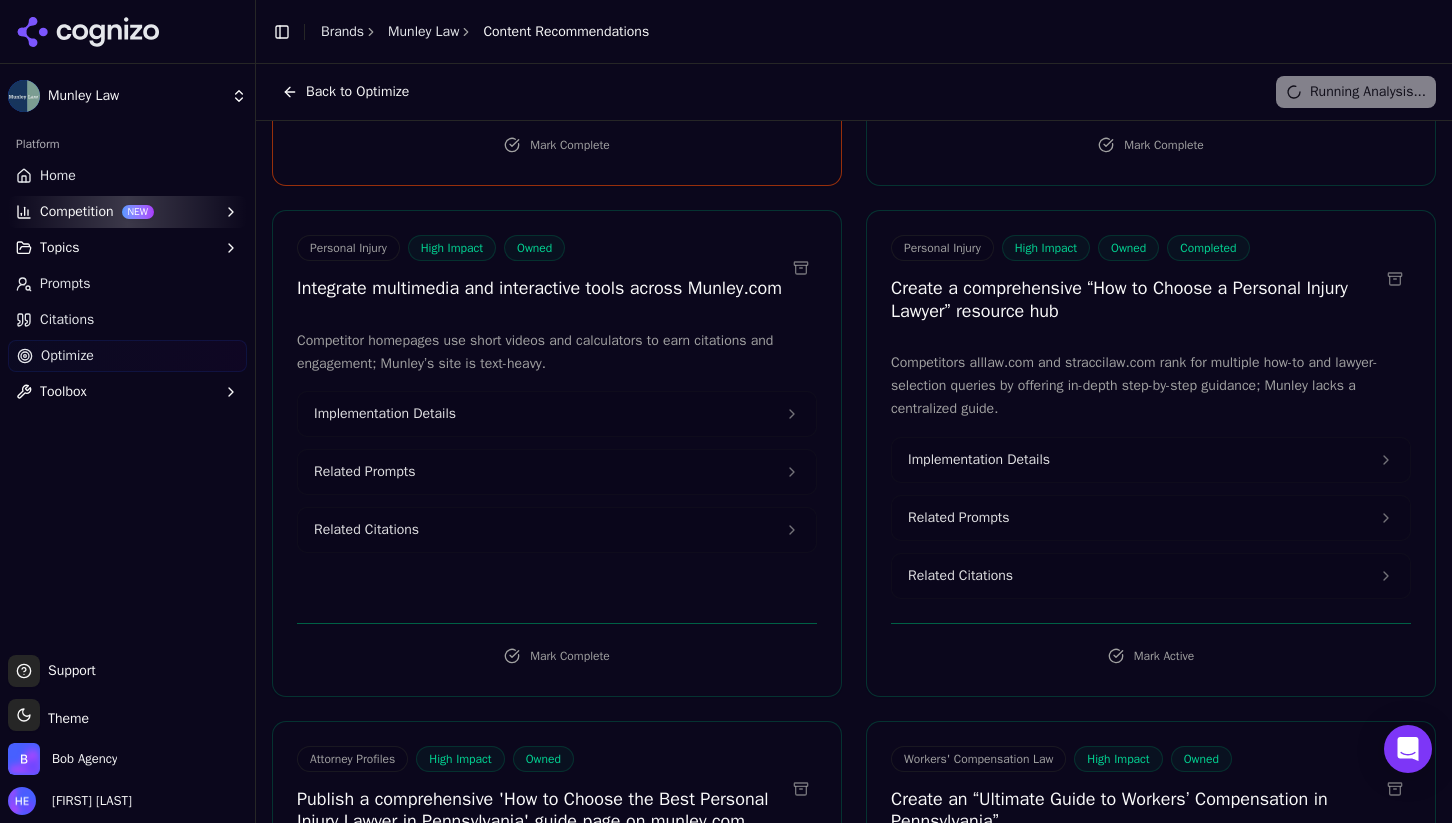 scroll, scrollTop: 7331, scrollLeft: 0, axis: vertical 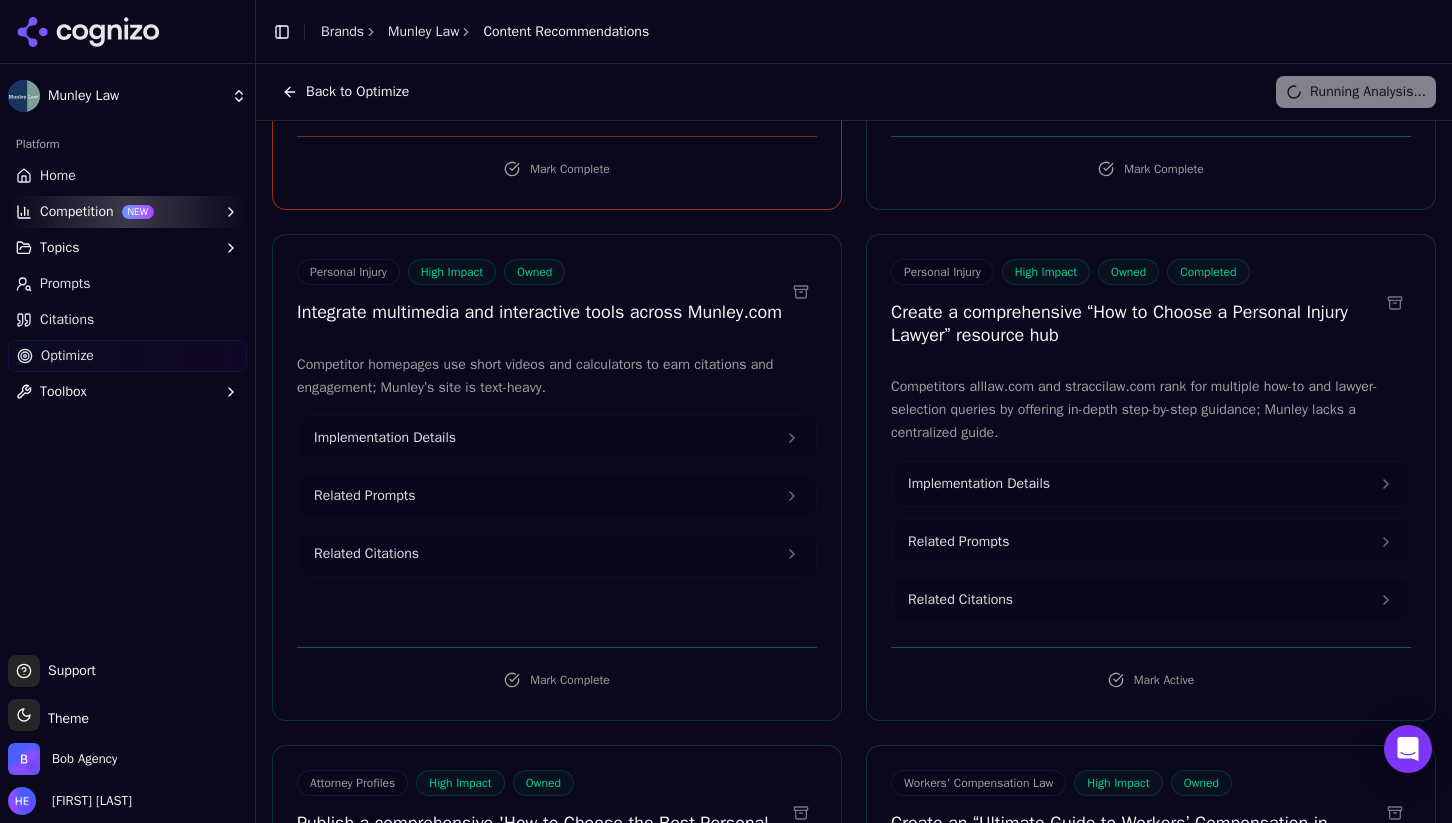 click on "Related Citations" at bounding box center (557, 44) 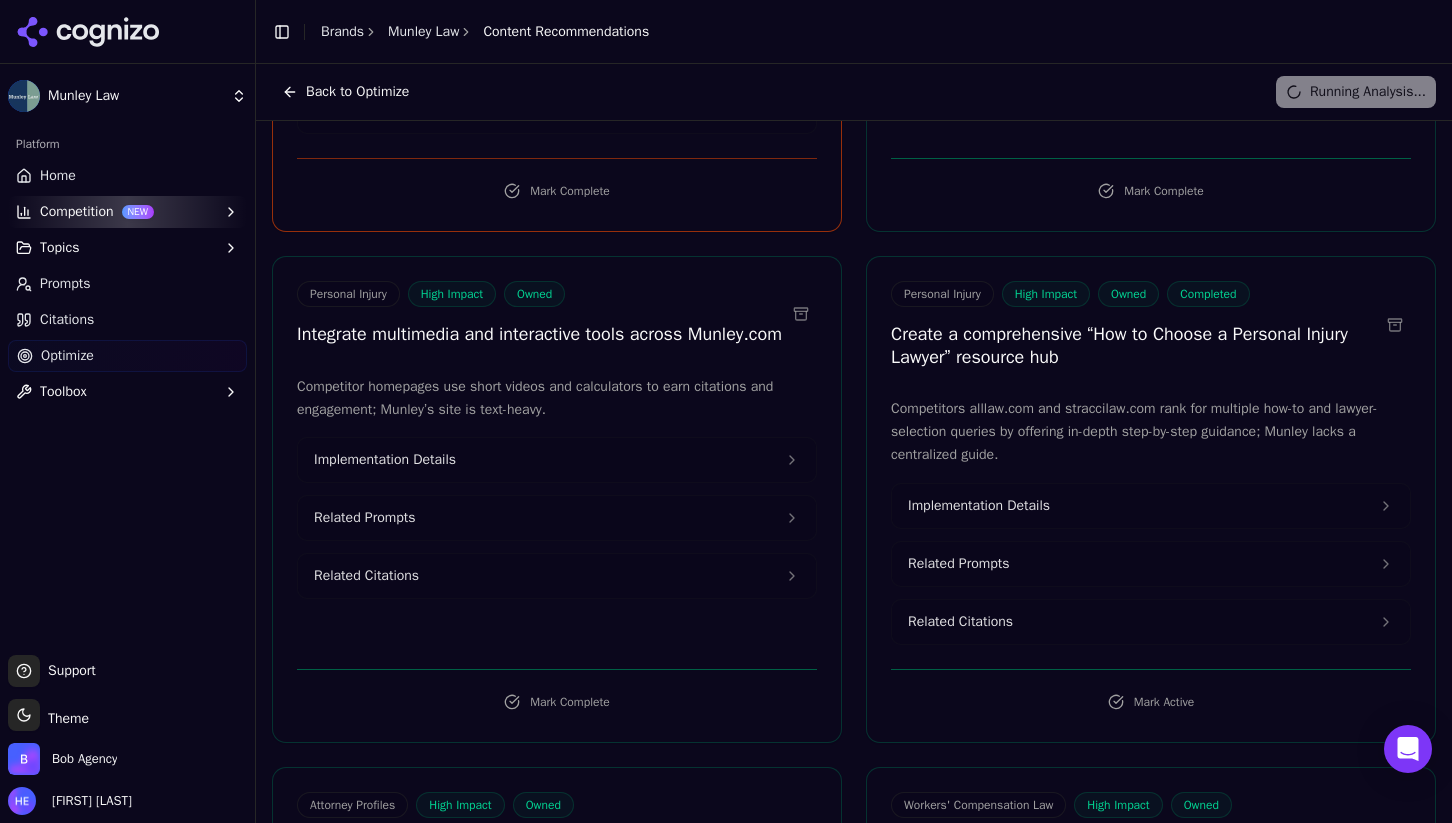 click on "Related Citations" at bounding box center (557, 44) 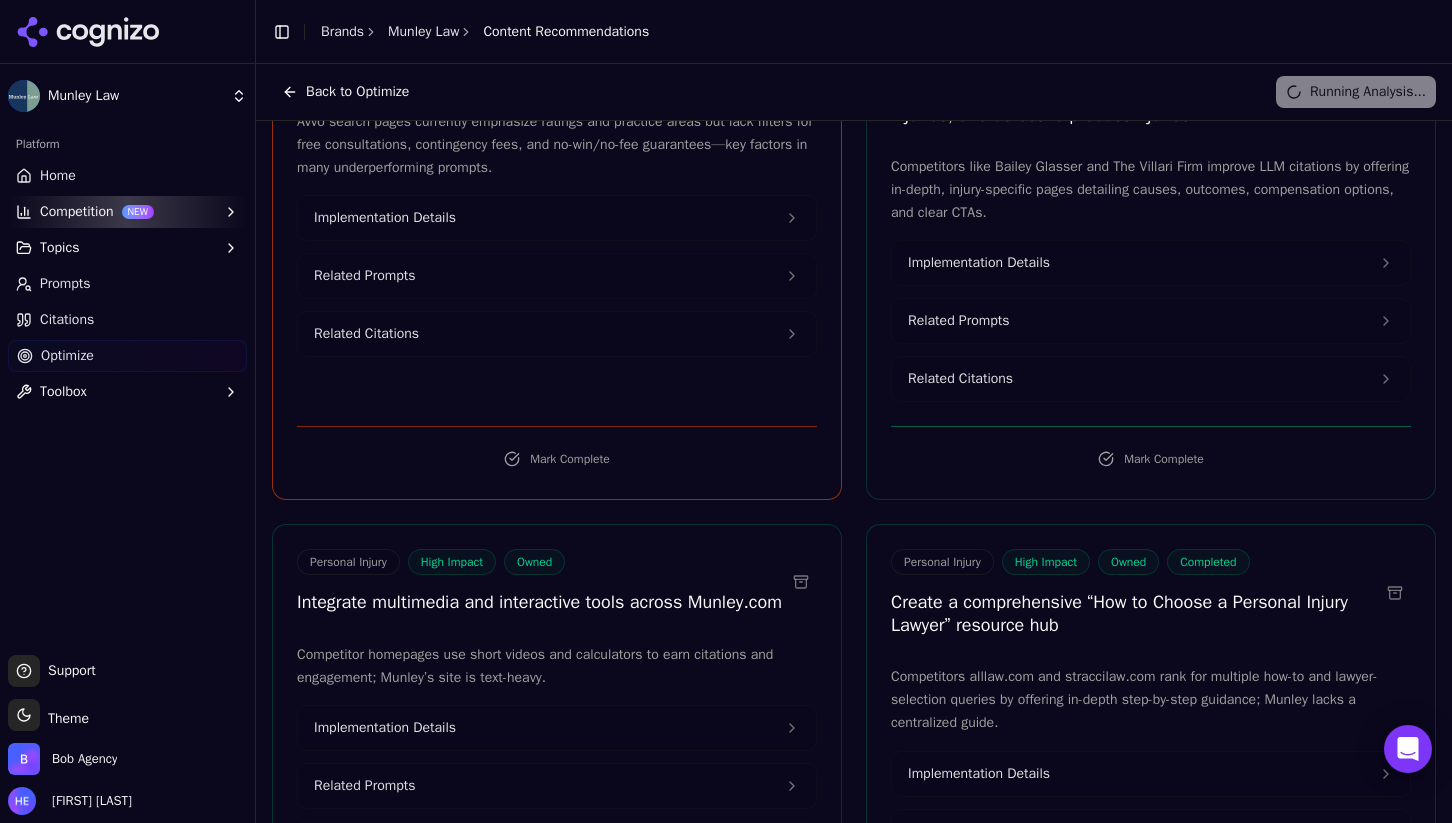 scroll, scrollTop: 6966, scrollLeft: 0, axis: vertical 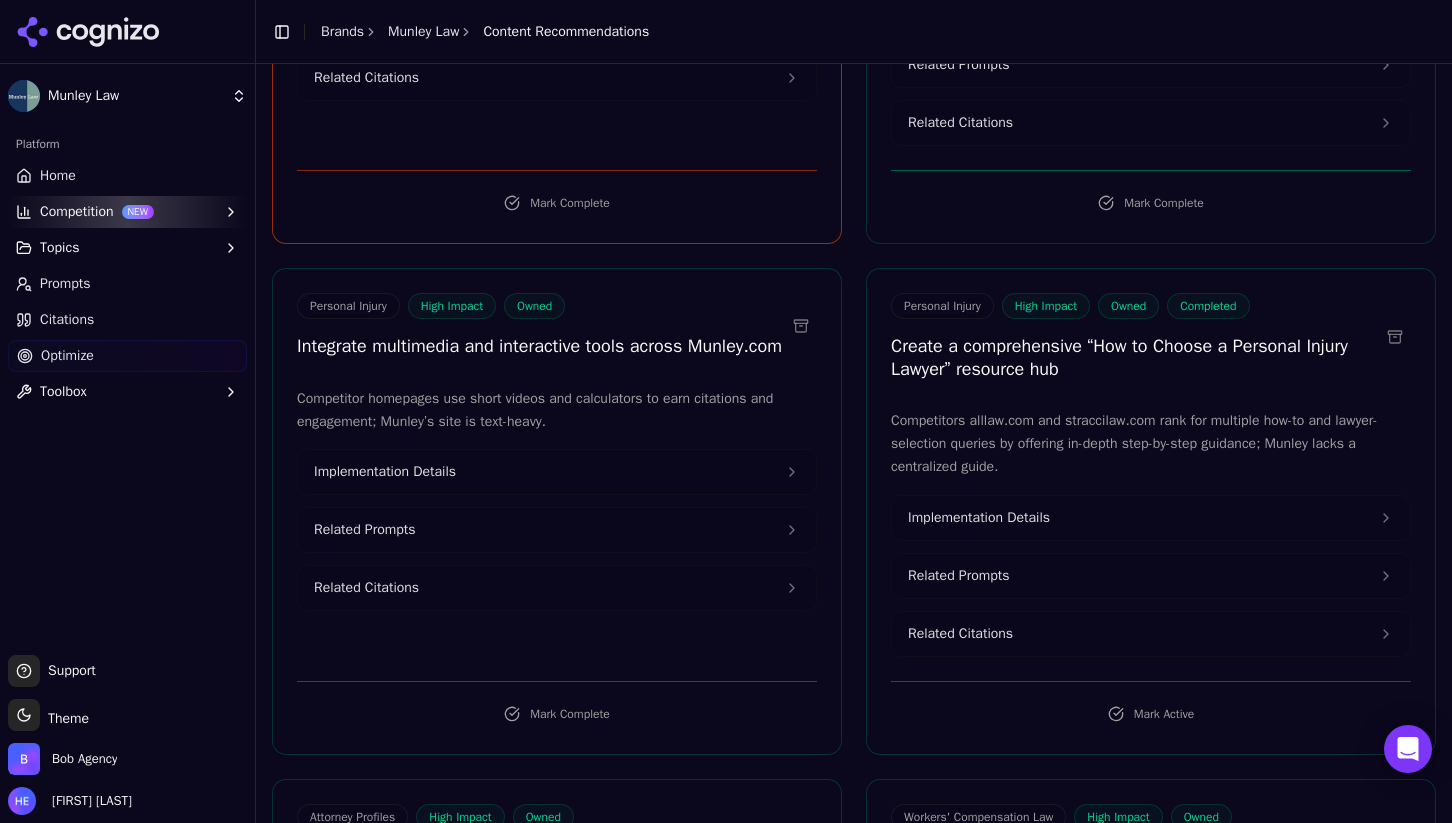 click on "Create a comprehensive “How to Choose a Personal Injury Lawyer” resource hub" at bounding box center [1135, 357] 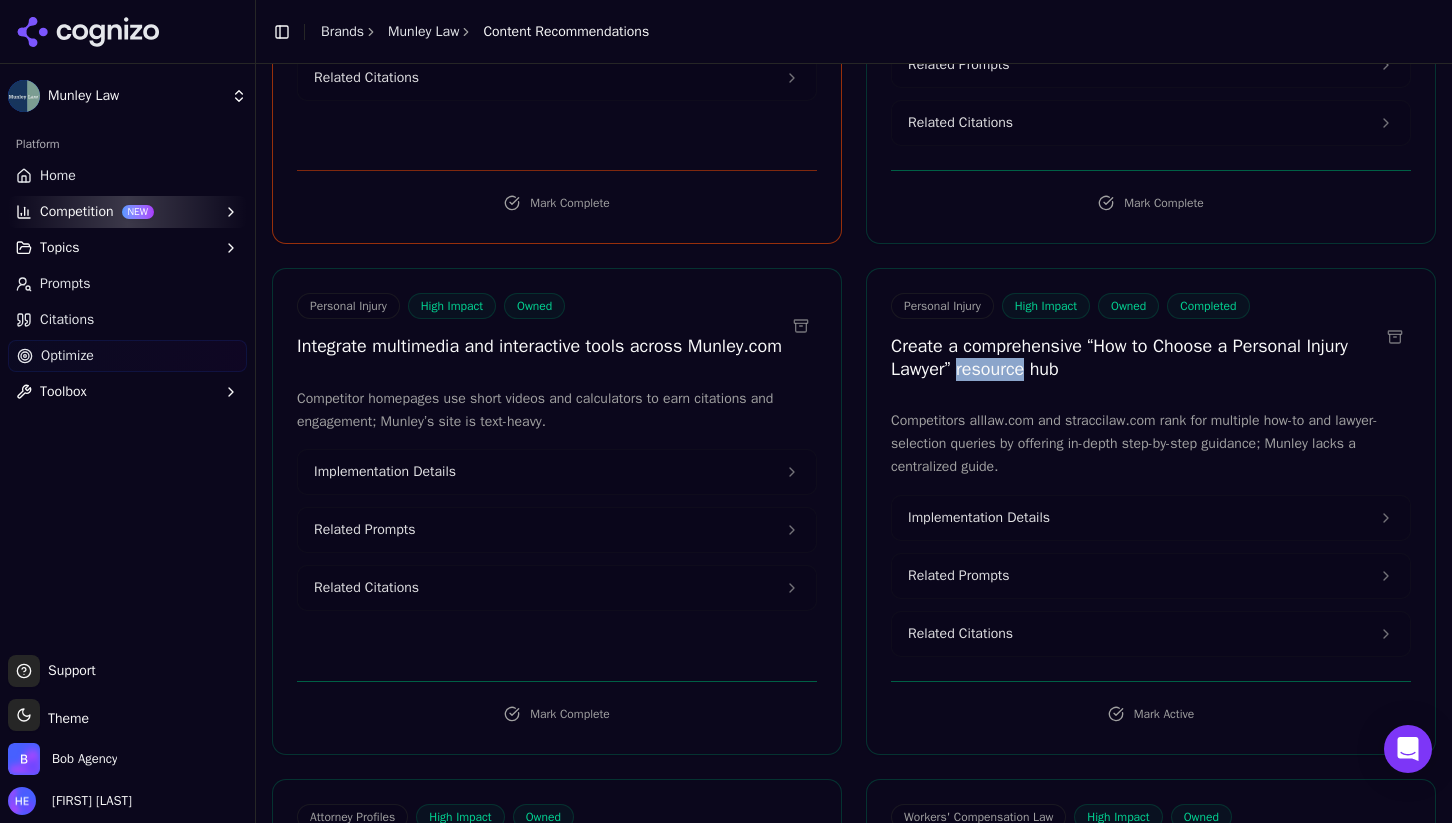 click on "Create a comprehensive “How to Choose a Personal Injury Lawyer” resource hub" at bounding box center (1135, 357) 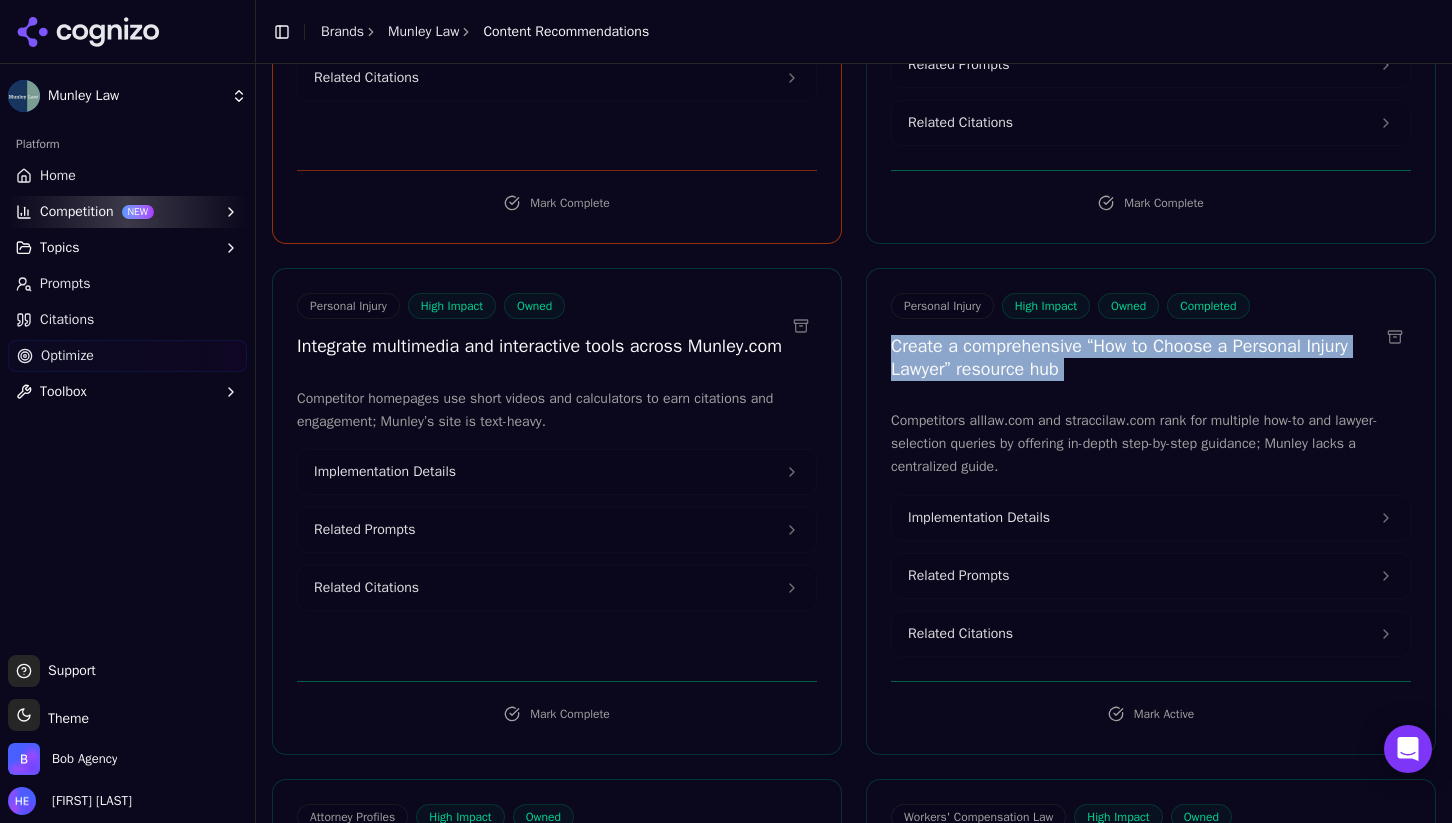 click on "Create a comprehensive “How to Choose a Personal Injury Lawyer” resource hub" at bounding box center (1135, 357) 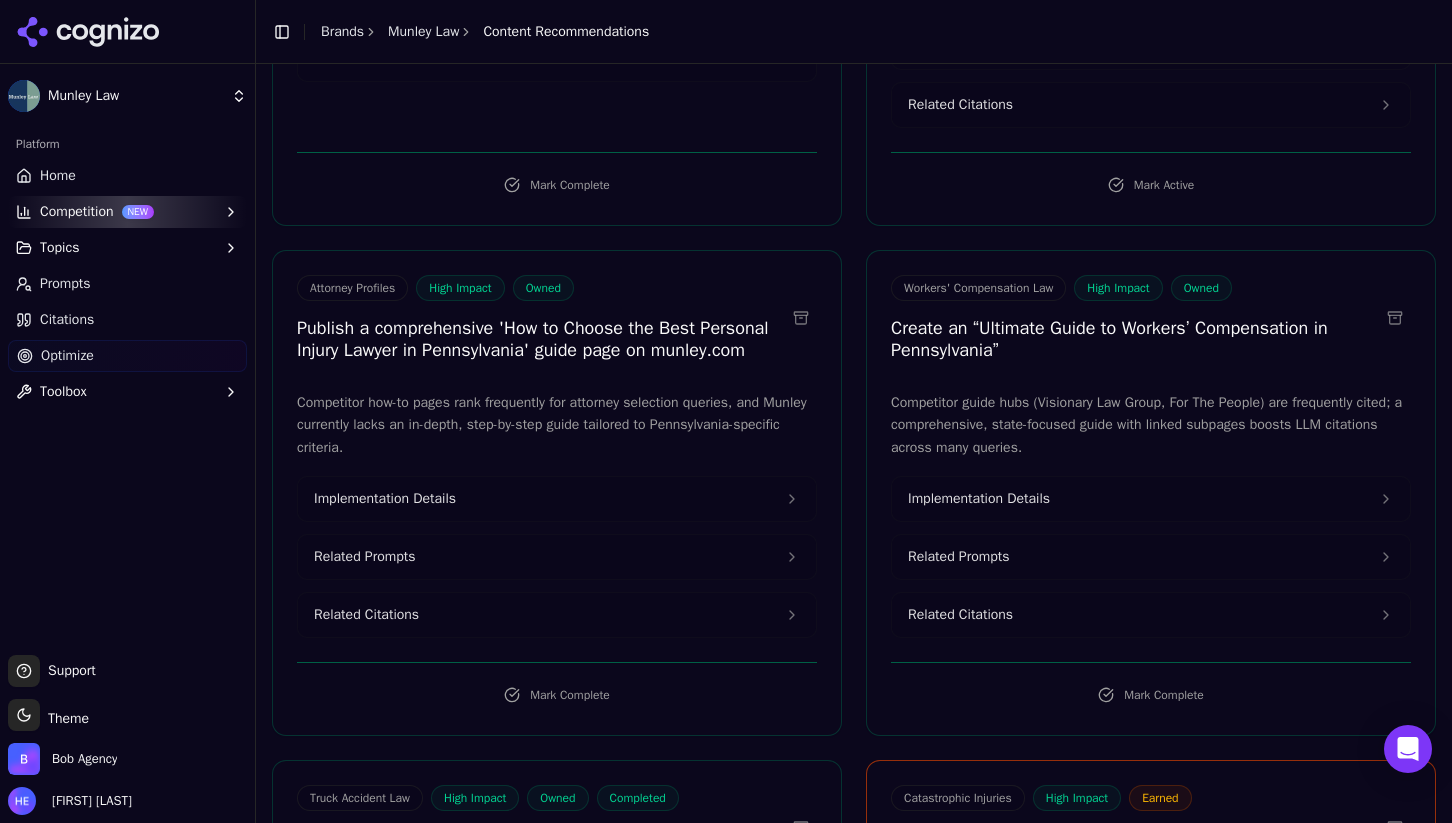 scroll, scrollTop: 7922, scrollLeft: 0, axis: vertical 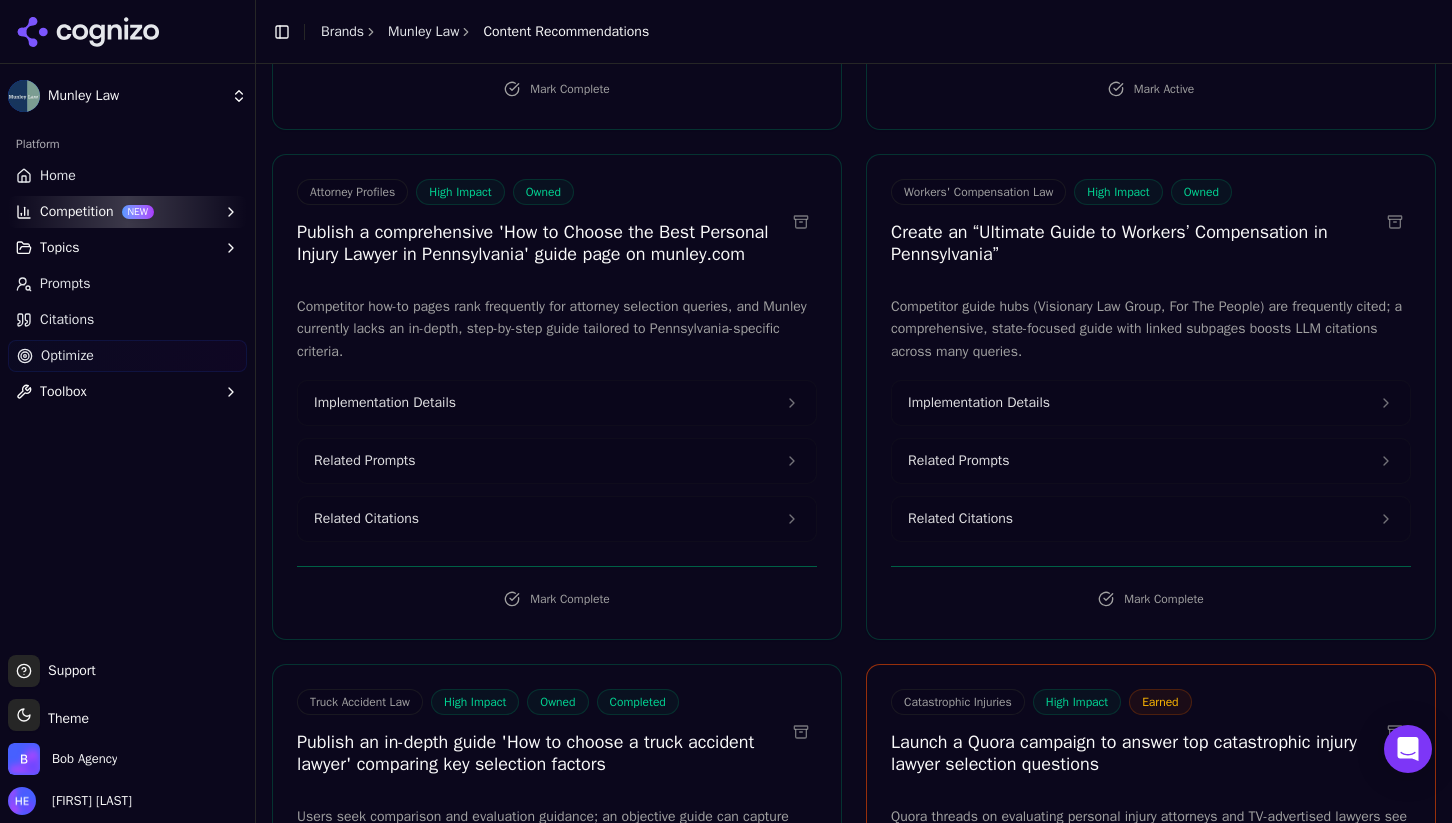 click on "Create an “Ultimate Guide to Workers’ Compensation in Pennsylvania”" at bounding box center (1135, 243) 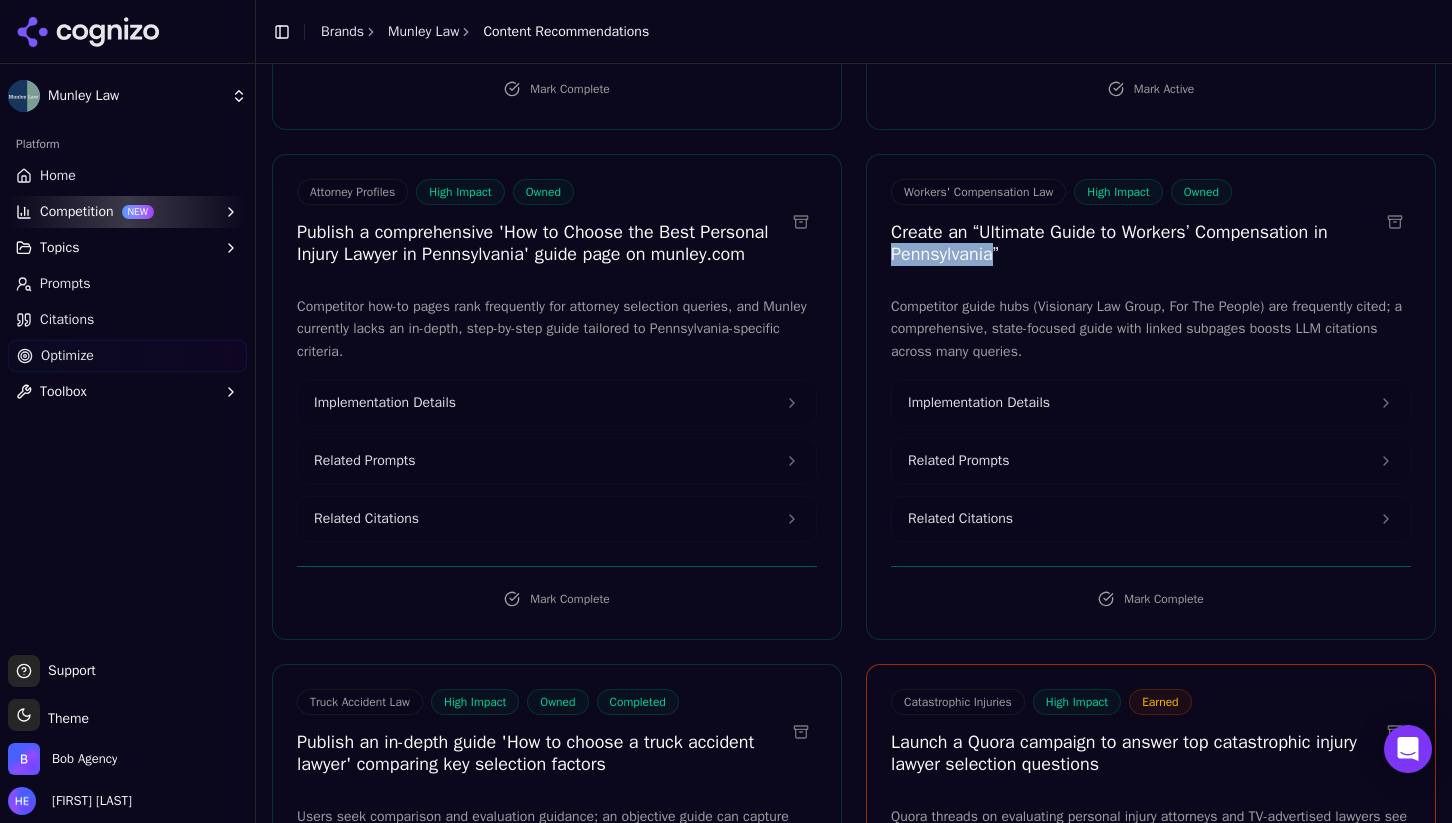 click on "Create an “Ultimate Guide to Workers’ Compensation in Pennsylvania”" at bounding box center [1135, 243] 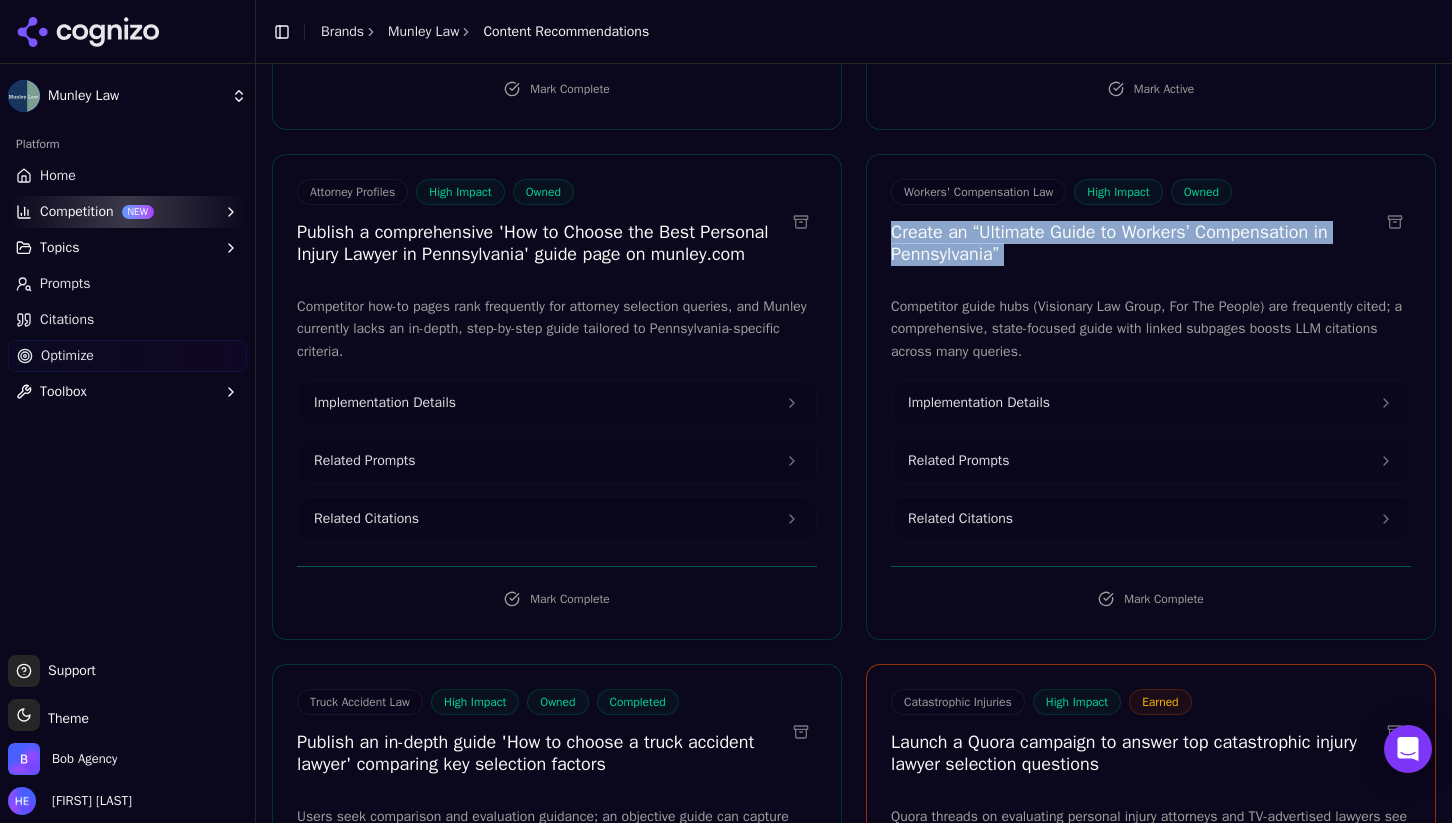 click on "Create an “Ultimate Guide to Workers’ Compensation in Pennsylvania”" at bounding box center (1135, 243) 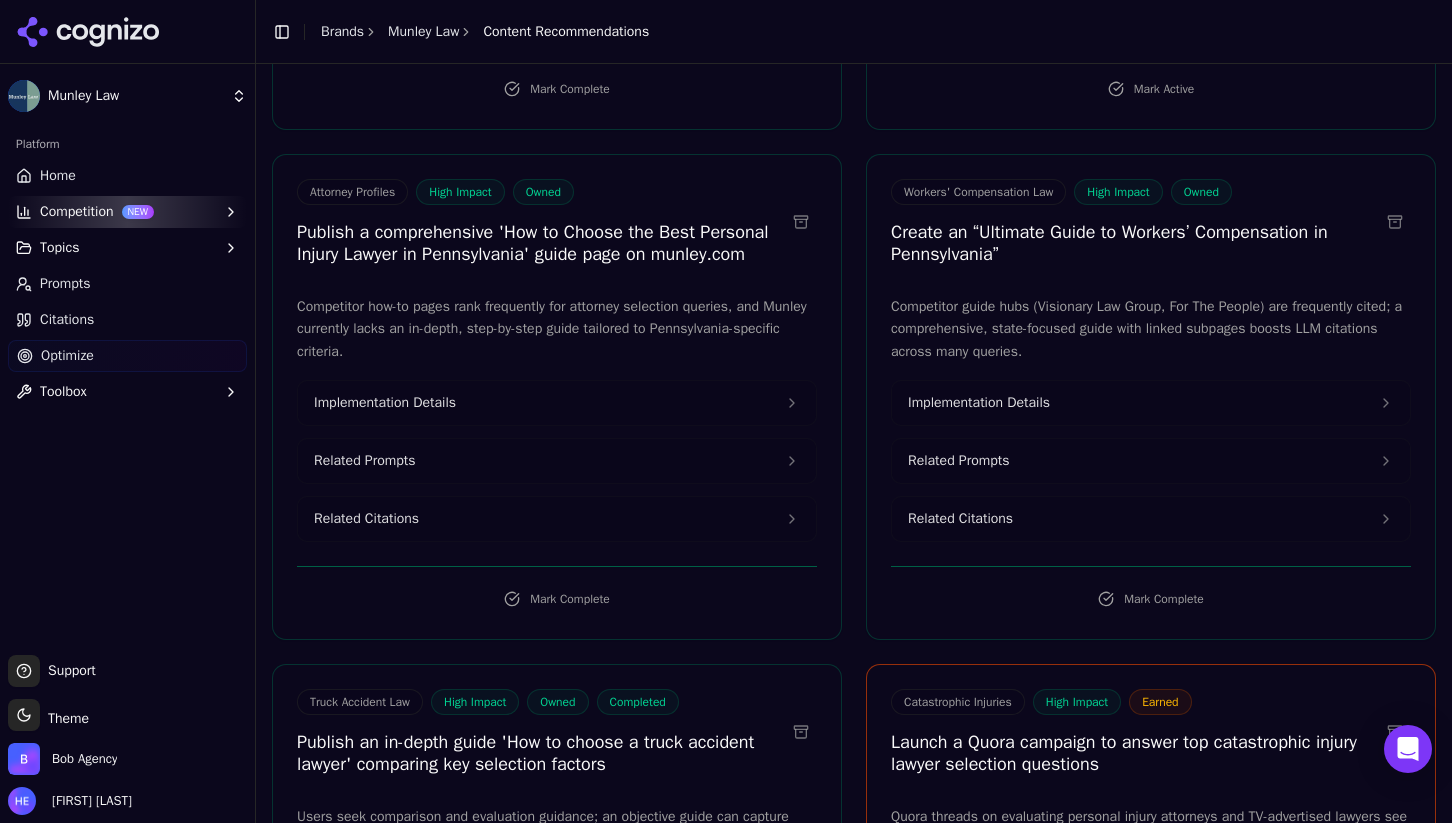 click on "Publish a comprehensive 'How to Choose the Best Personal Injury Lawyer in Pennsylvania' guide page on munley.com" at bounding box center [541, 243] 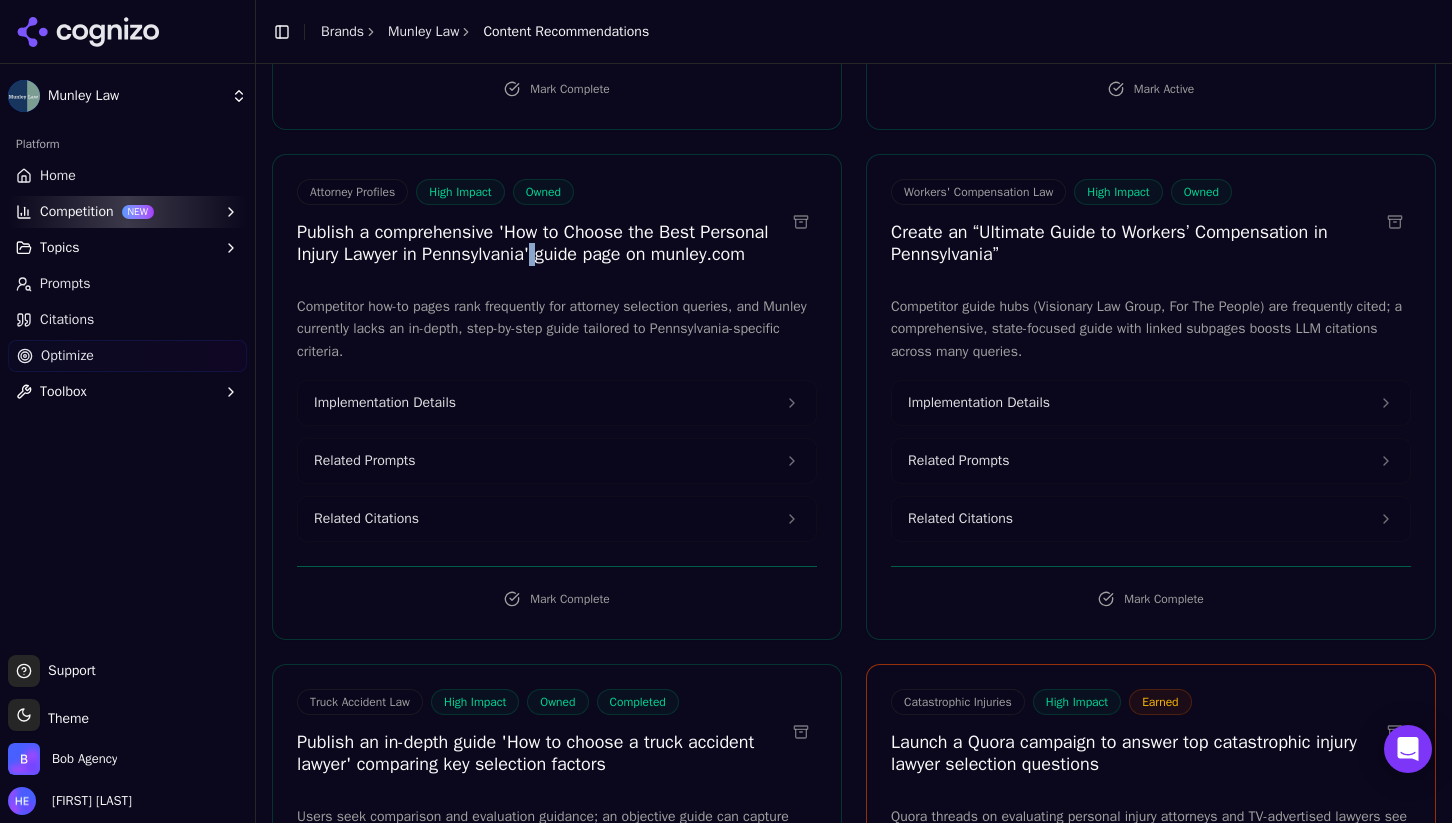 click on "Publish a comprehensive 'How to Choose the Best Personal Injury Lawyer in Pennsylvania' guide page on munley.com" at bounding box center (541, 243) 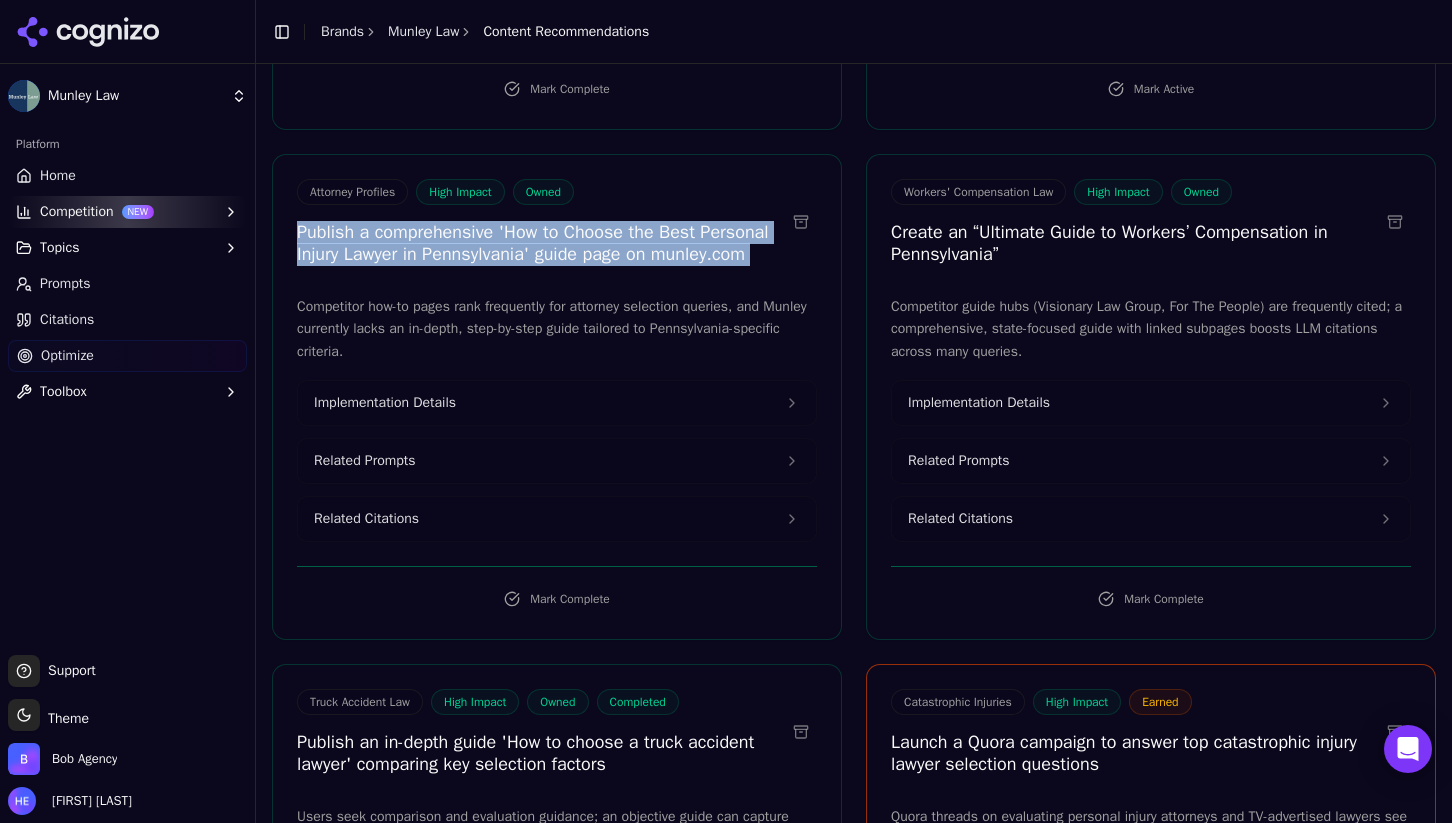 click on "Publish a comprehensive 'How to Choose the Best Personal Injury Lawyer in Pennsylvania' guide page on munley.com" at bounding box center [541, 243] 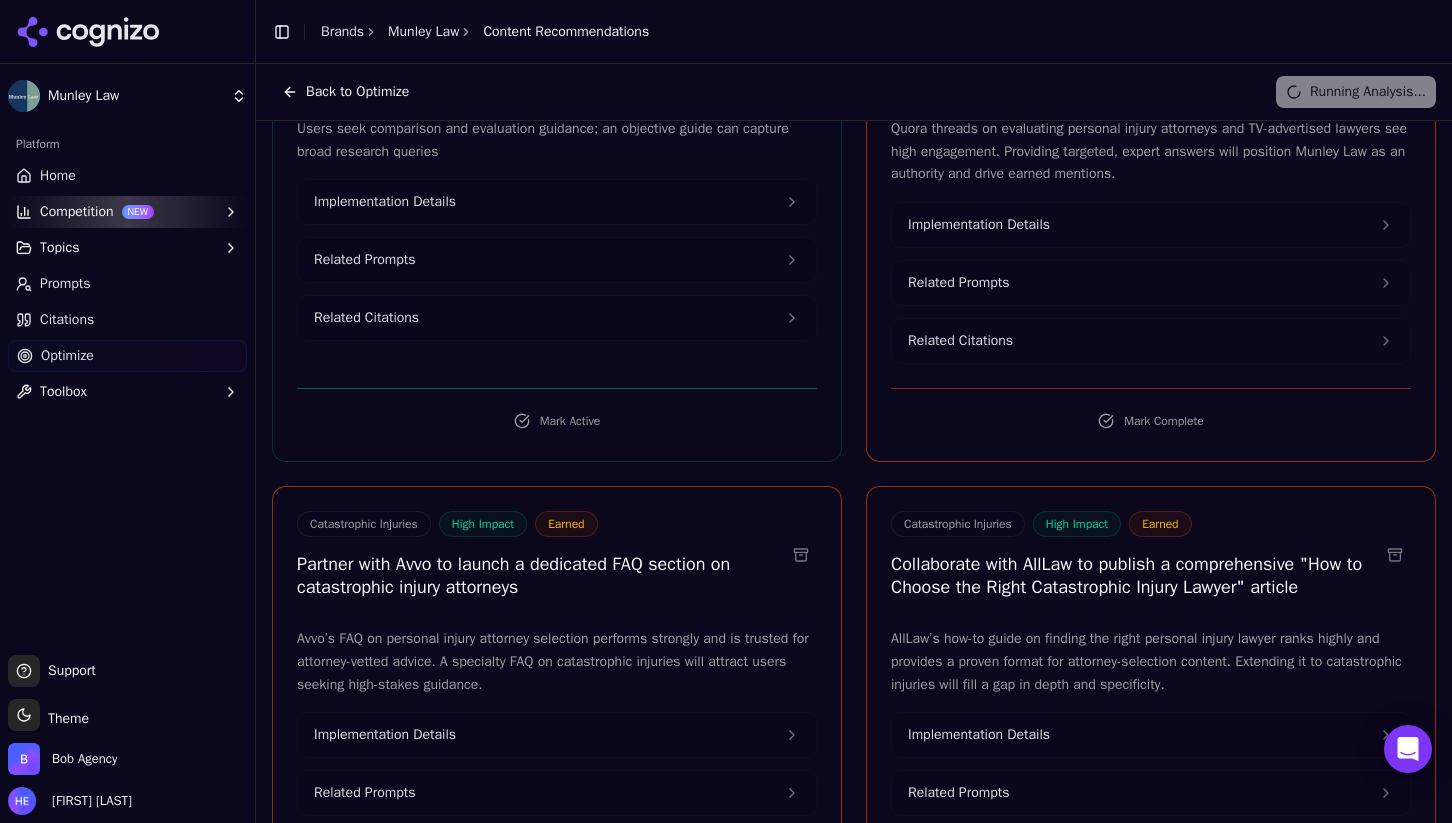 scroll, scrollTop: 8583, scrollLeft: 0, axis: vertical 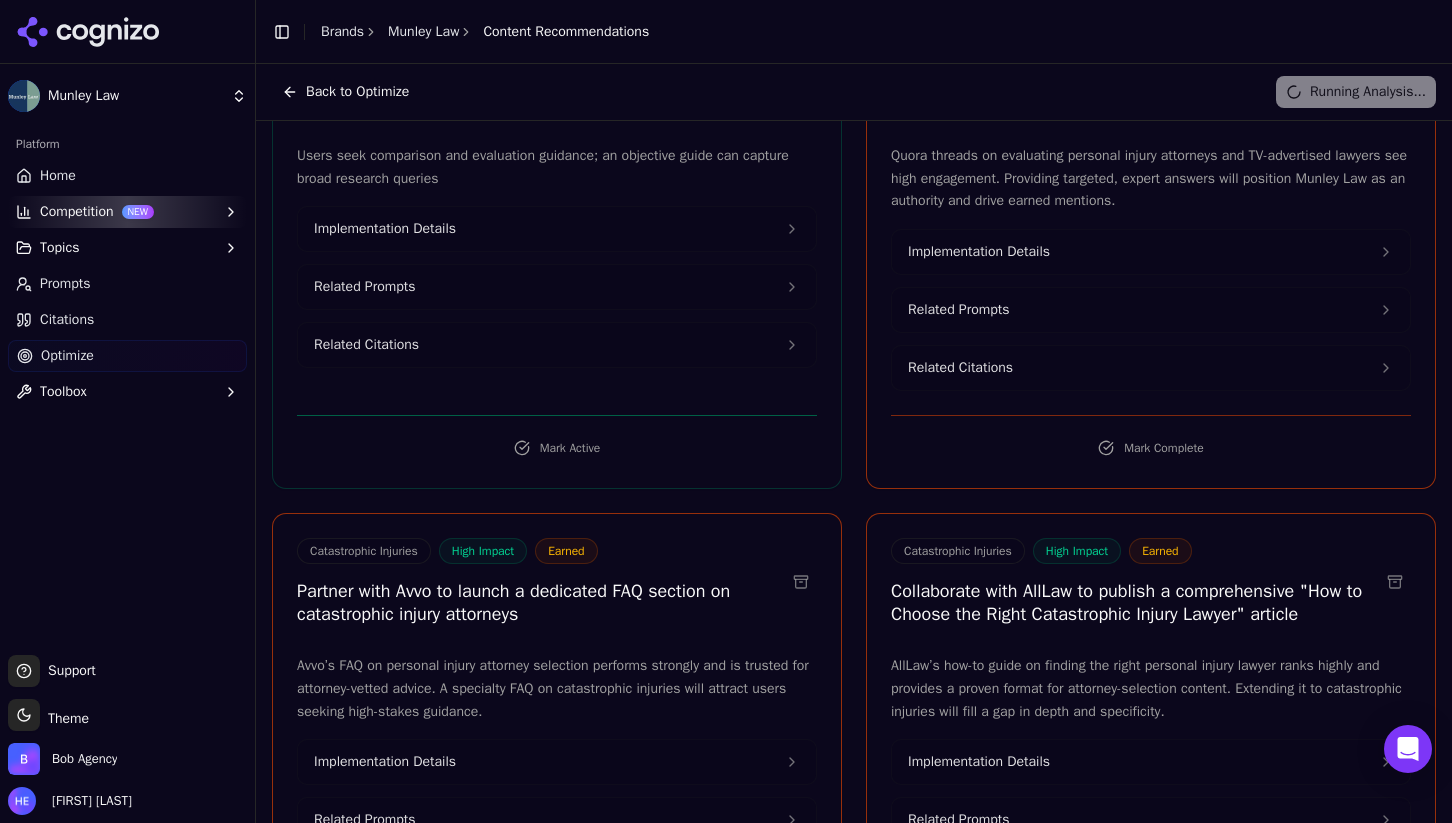 click on "Publish an in-depth guide 'How to choose a truck accident lawyer' comparing key selection factors" at bounding box center (541, 92) 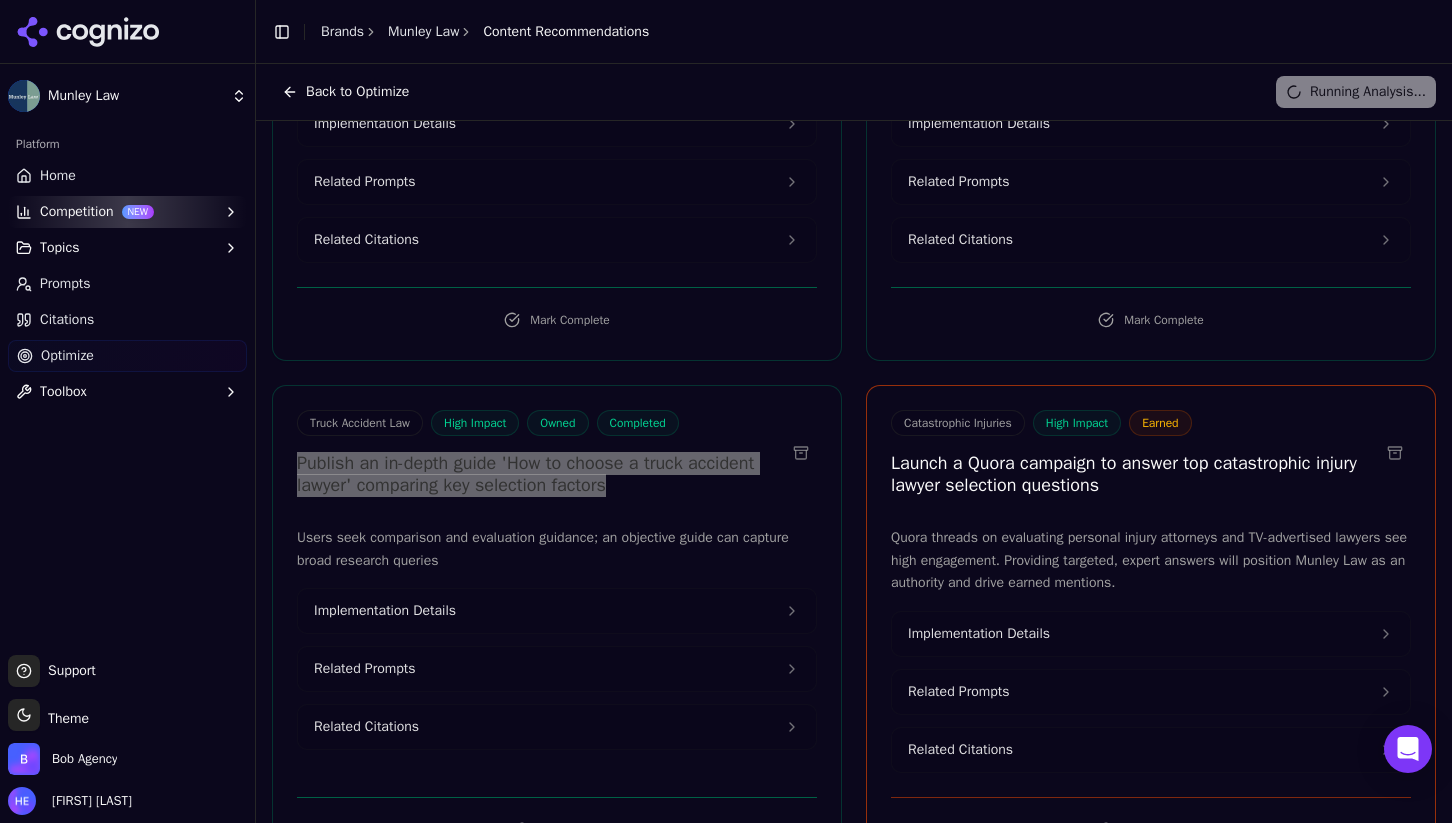 scroll, scrollTop: 7970, scrollLeft: 0, axis: vertical 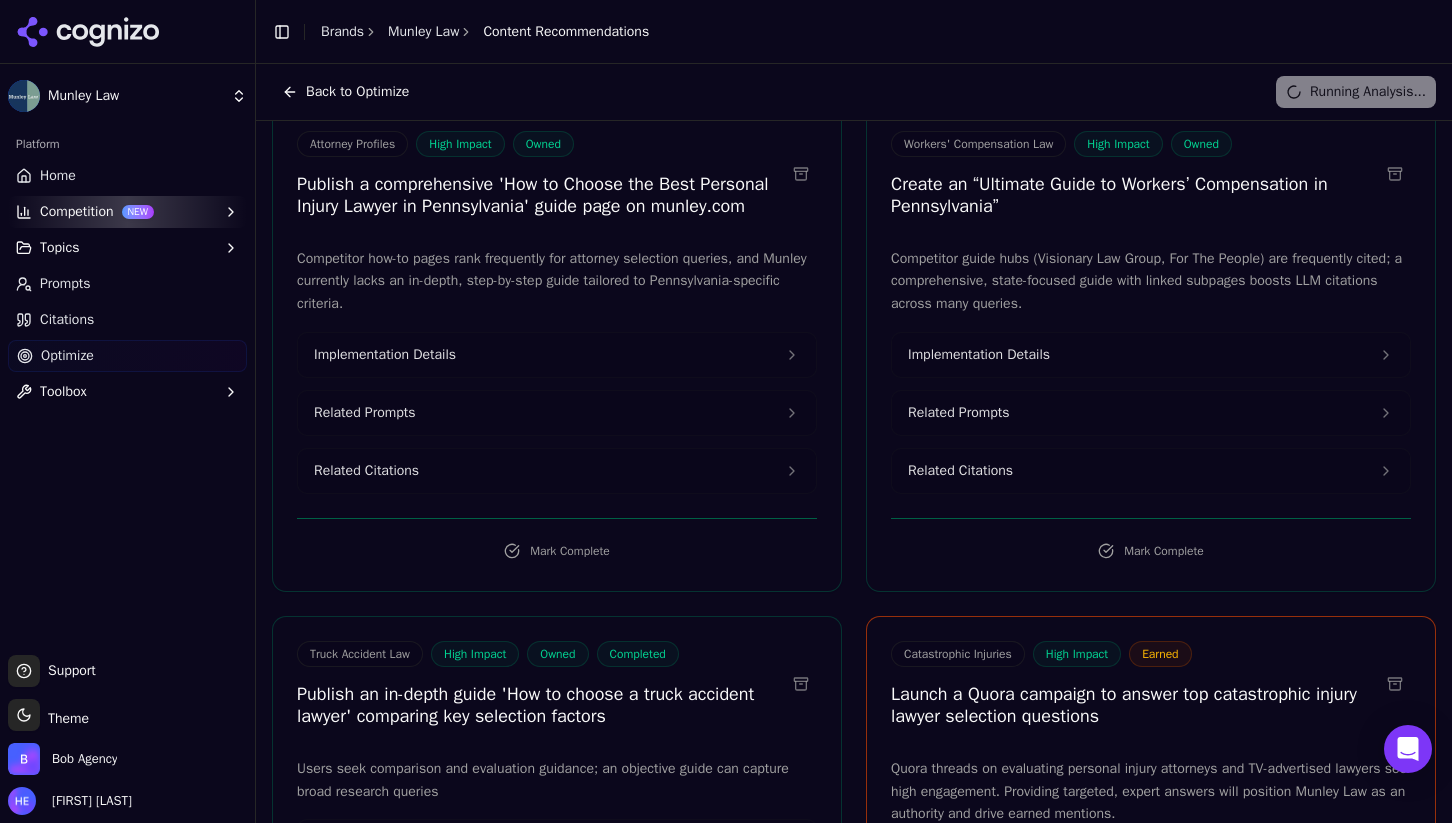 click on "Create an “Ultimate Guide to Workers’ Compensation in Pennsylvania”" at bounding box center (1135, 195) 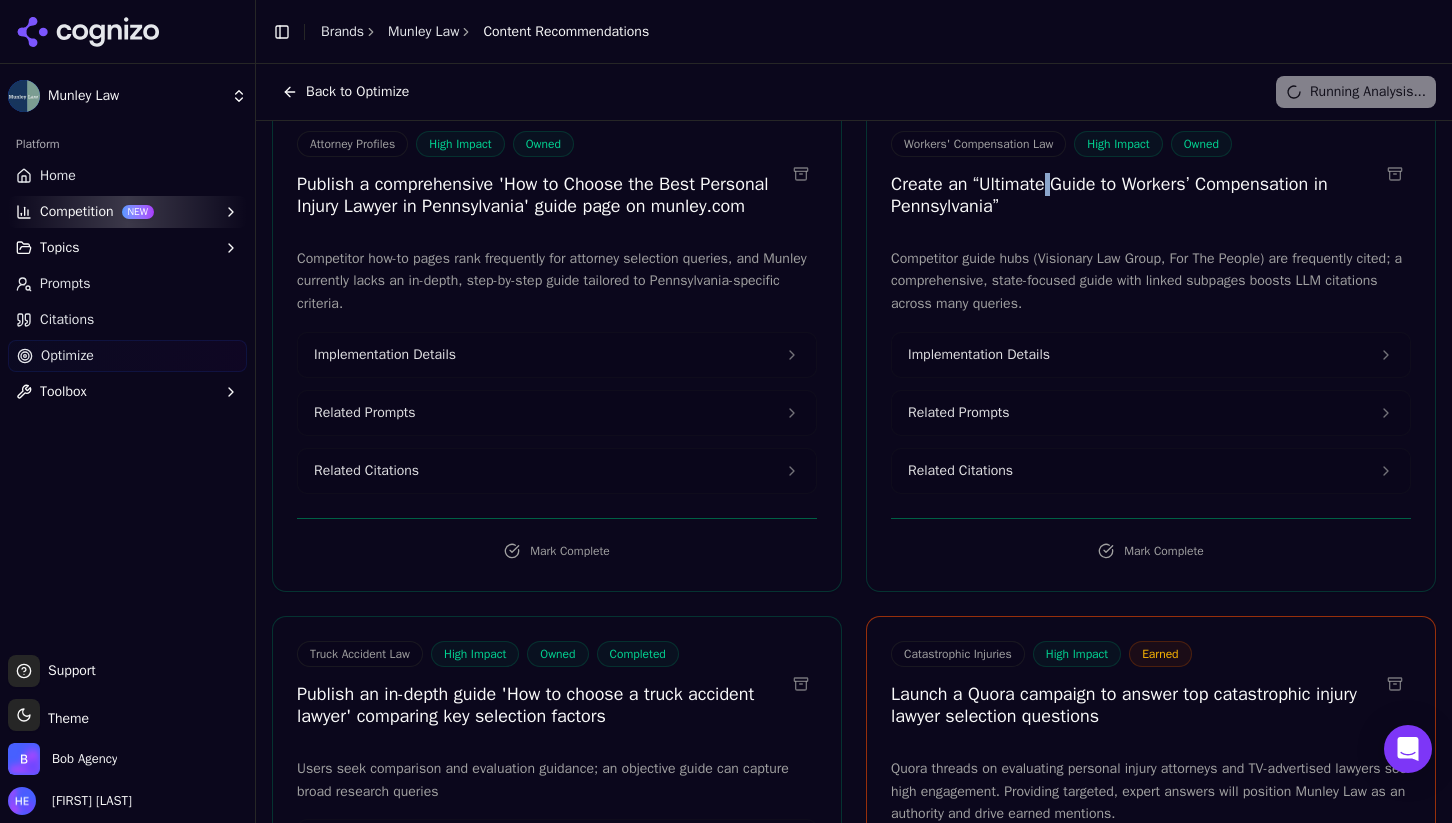 click on "Create an “Ultimate Guide to Workers’ Compensation in Pennsylvania”" at bounding box center [1135, 195] 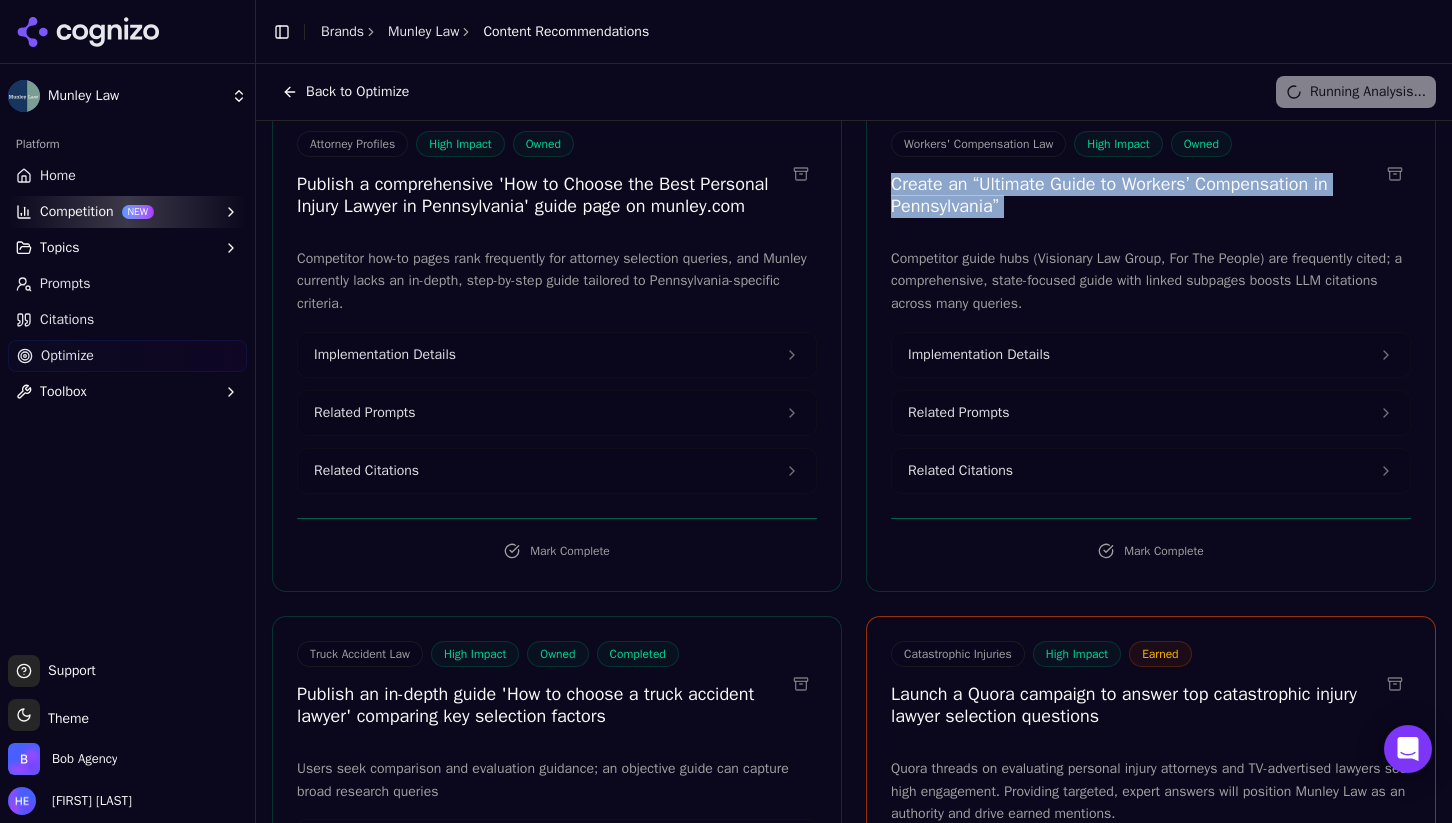 click on "Create an “Ultimate Guide to Workers’ Compensation in Pennsylvania”" at bounding box center [1135, 195] 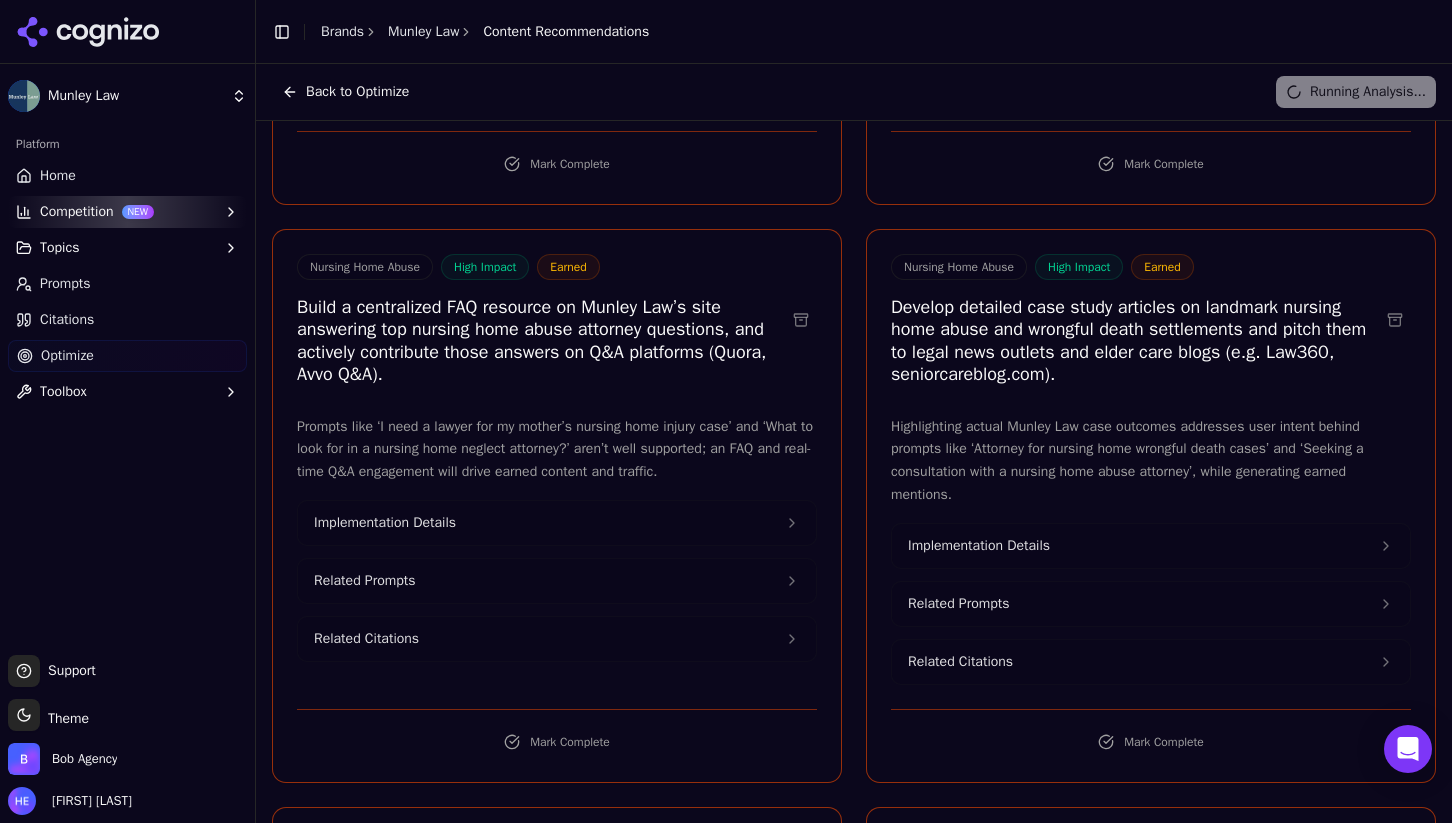 scroll, scrollTop: 9927, scrollLeft: 0, axis: vertical 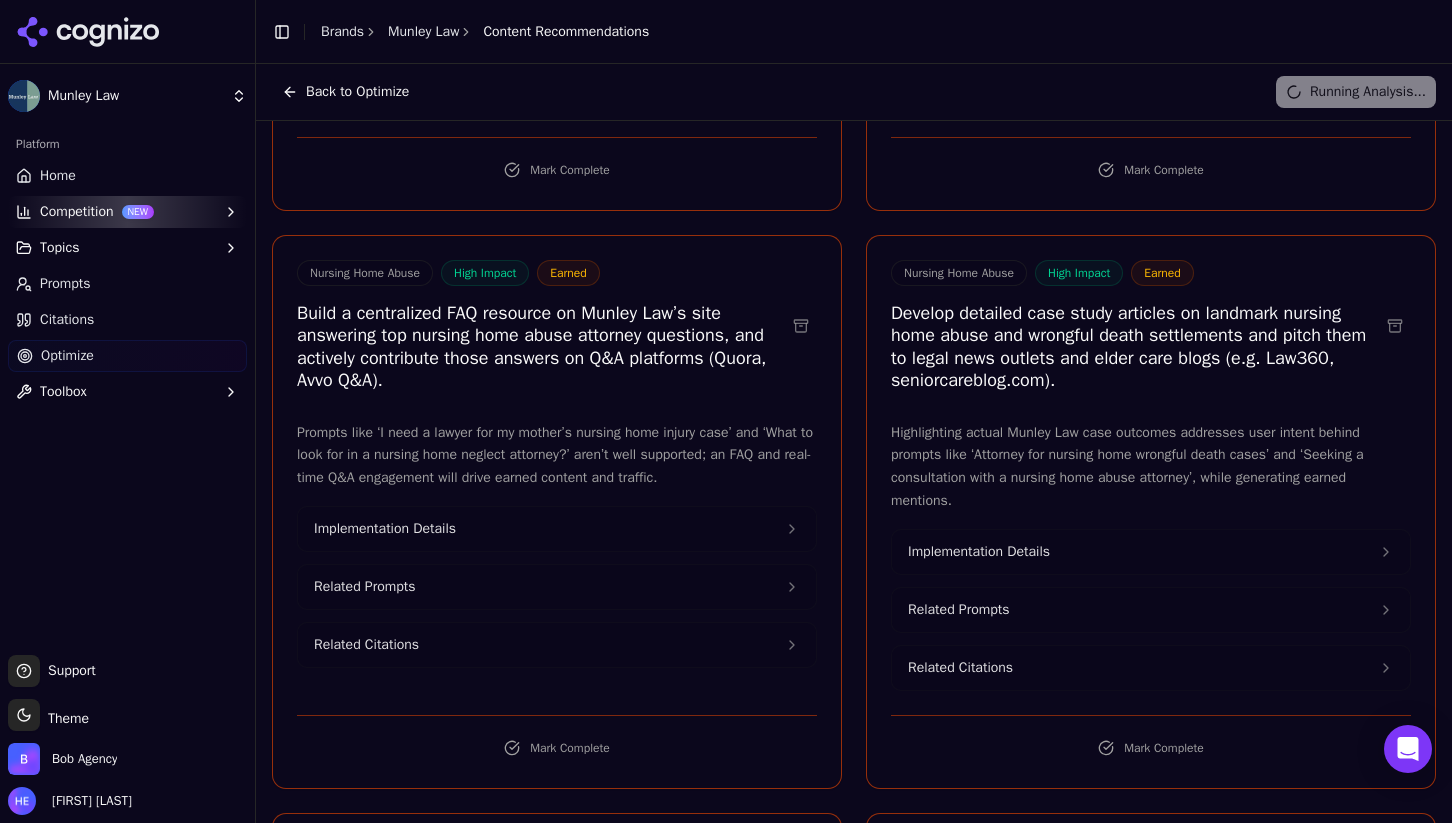 click on "Build a centralized FAQ resource on Munley Law’s site answering top nursing home abuse attorney questions, and actively contribute those answers on Q&A platforms (Quora, Avvo Q&A)." at bounding box center (541, 347) 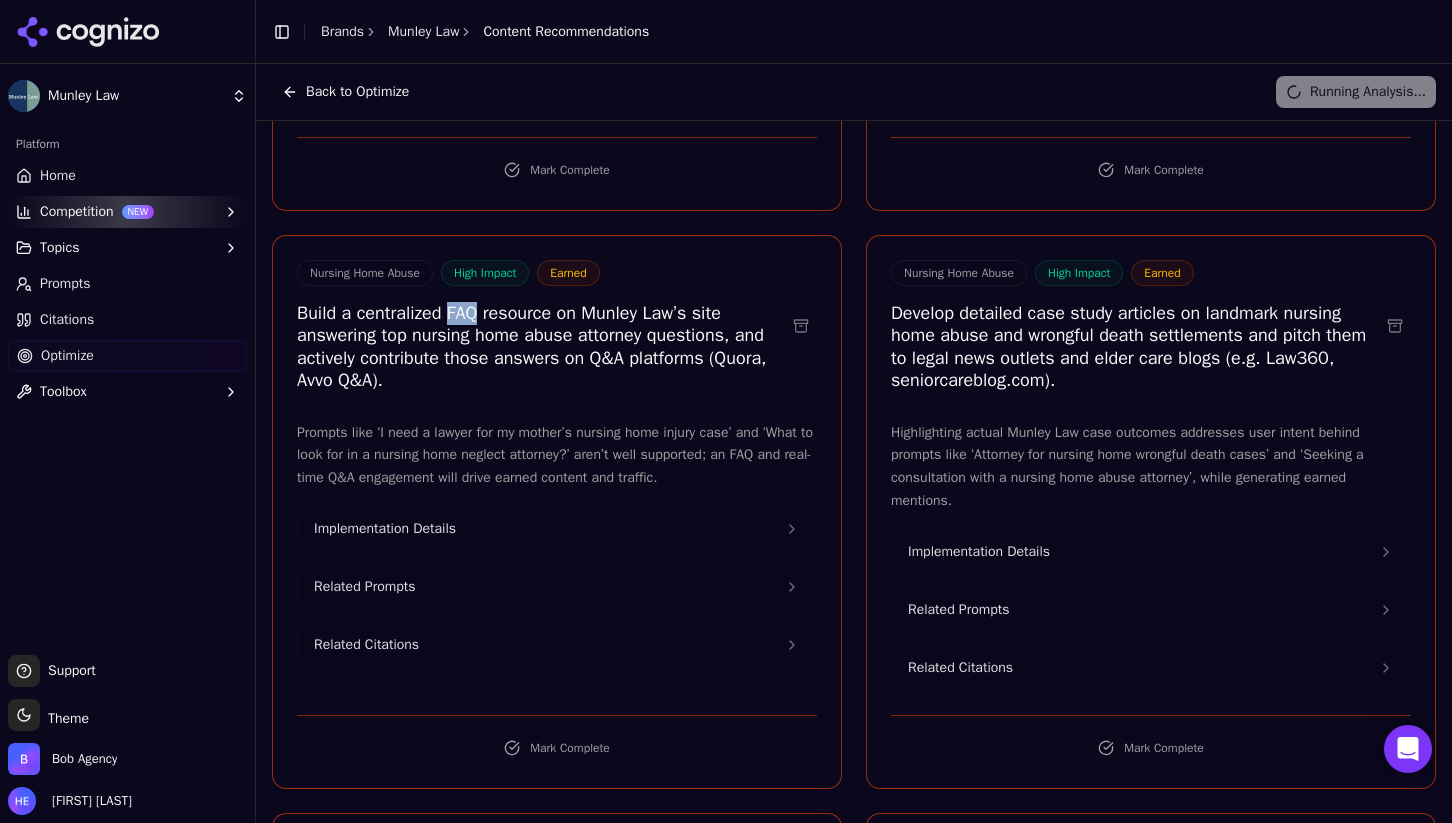 click on "Build a centralized FAQ resource on Munley Law’s site answering top nursing home abuse attorney questions, and actively contribute those answers on Q&A platforms (Quora, Avvo Q&A)." at bounding box center [541, 347] 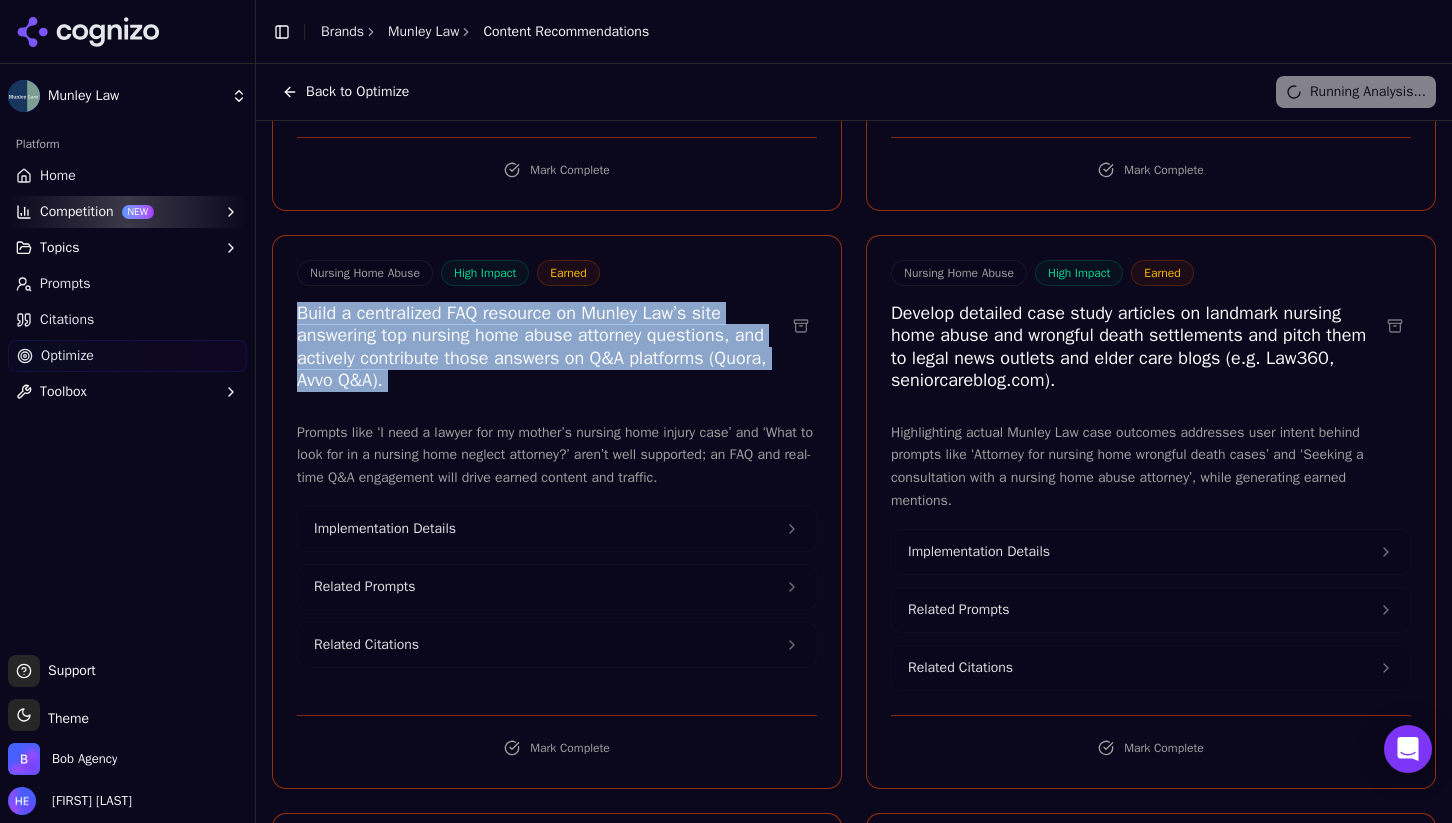 copy on "Build a centralized FAQ resource on Munley Law’s site answering top nursing home abuse attorney questions, and actively contribute those answers on Q&A platforms (Quora, Avvo Q&A)." 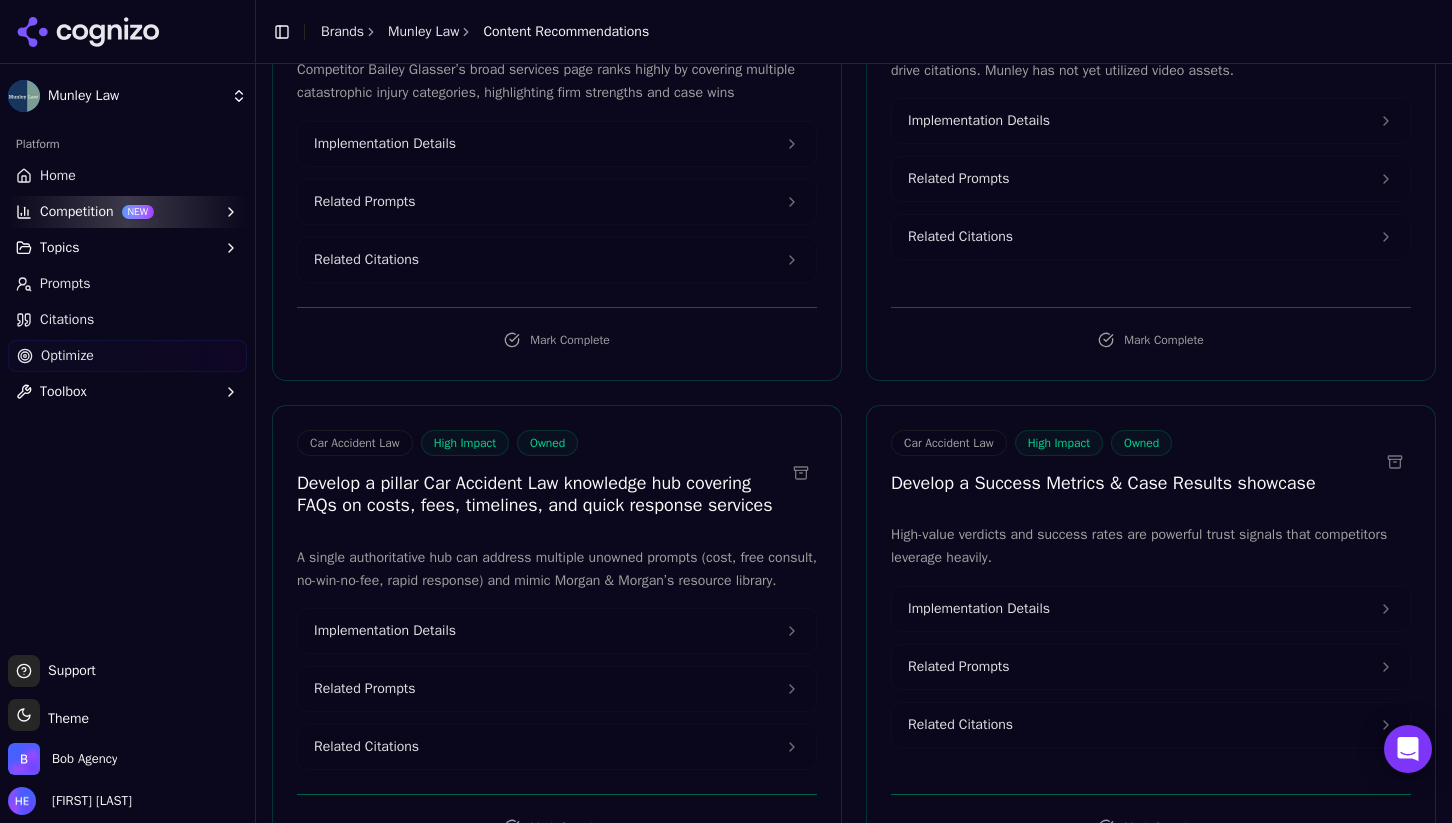 scroll, scrollTop: 12638, scrollLeft: 0, axis: vertical 